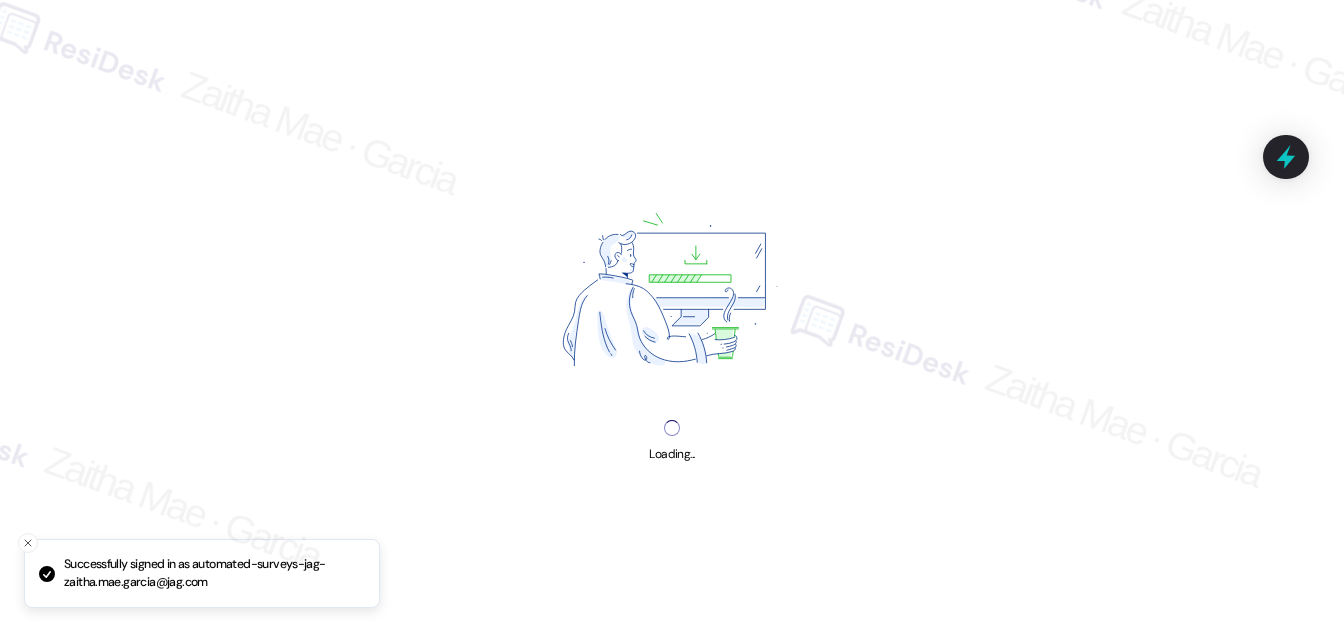 scroll, scrollTop: 0, scrollLeft: 0, axis: both 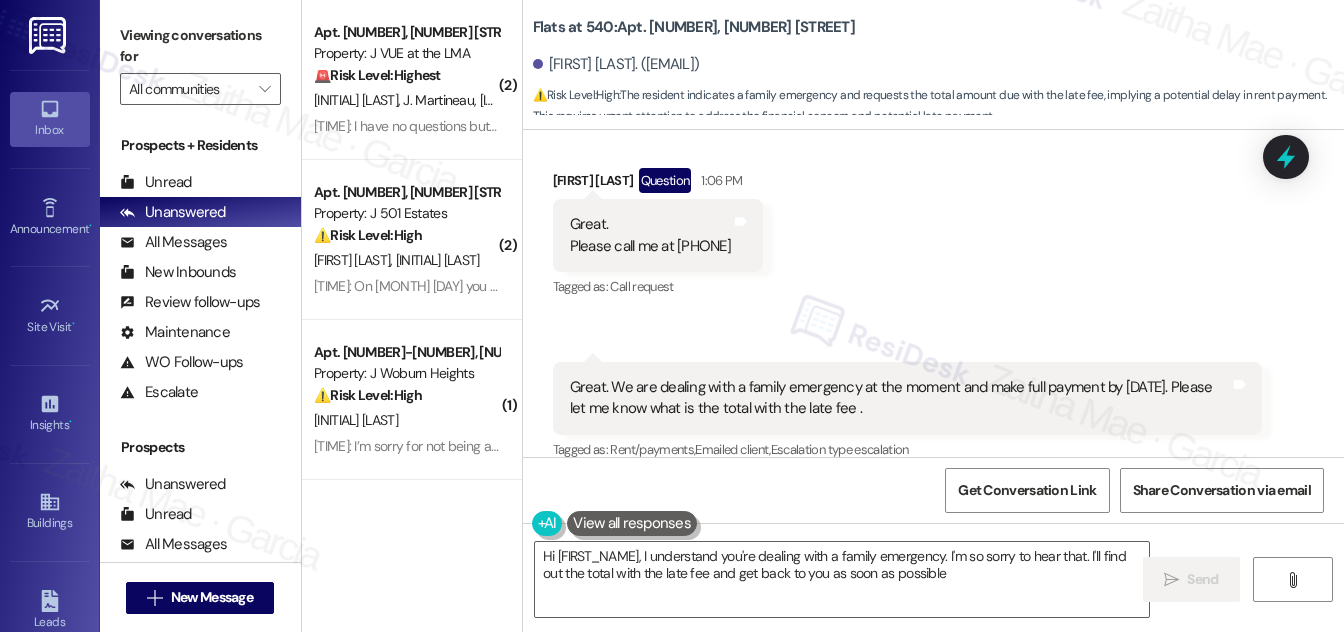 type on "Hi {{first_name}}, I understand you're dealing with a family emergency. I'm so sorry to hear that. I'll find out the total with the late fee and get back to you as soon as possible." 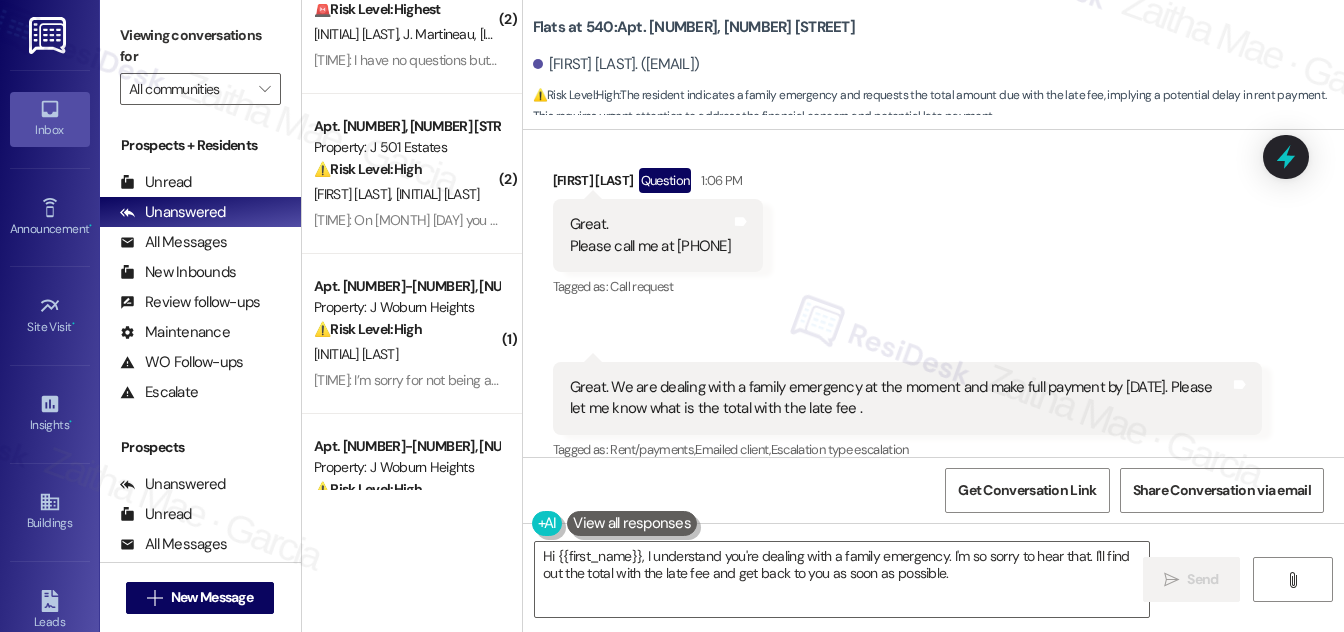 scroll, scrollTop: 0, scrollLeft: 0, axis: both 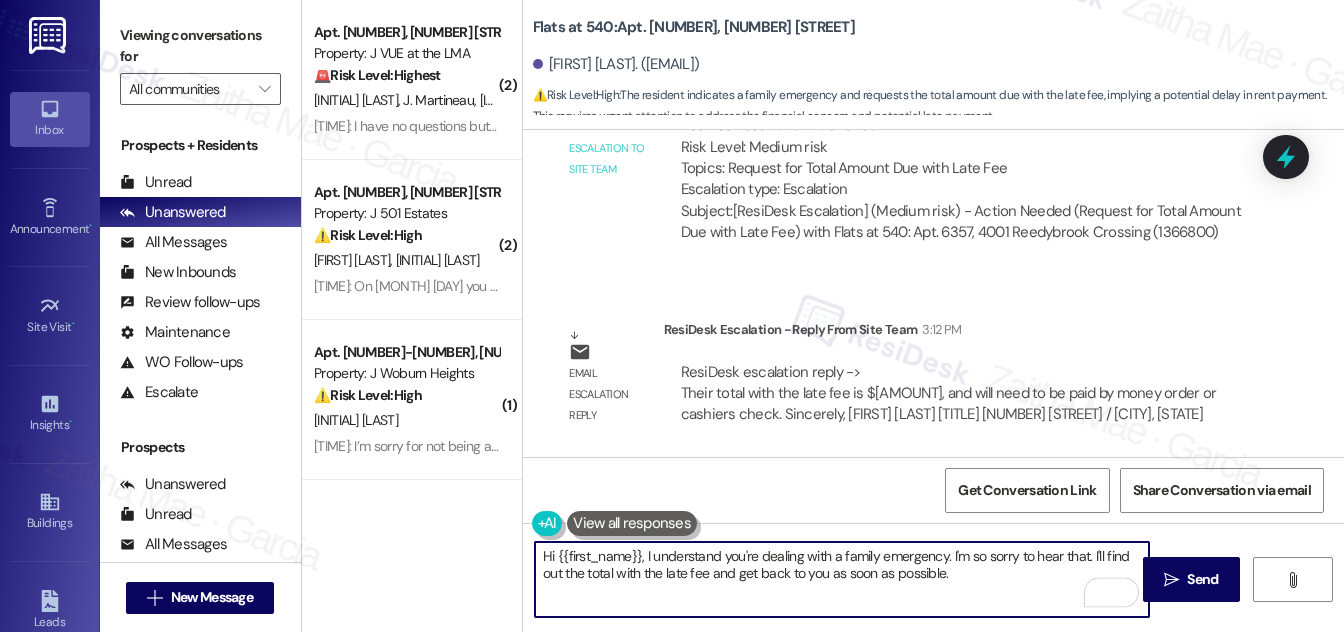 drag, startPoint x: 543, startPoint y: 554, endPoint x: 968, endPoint y: 587, distance: 426.27927 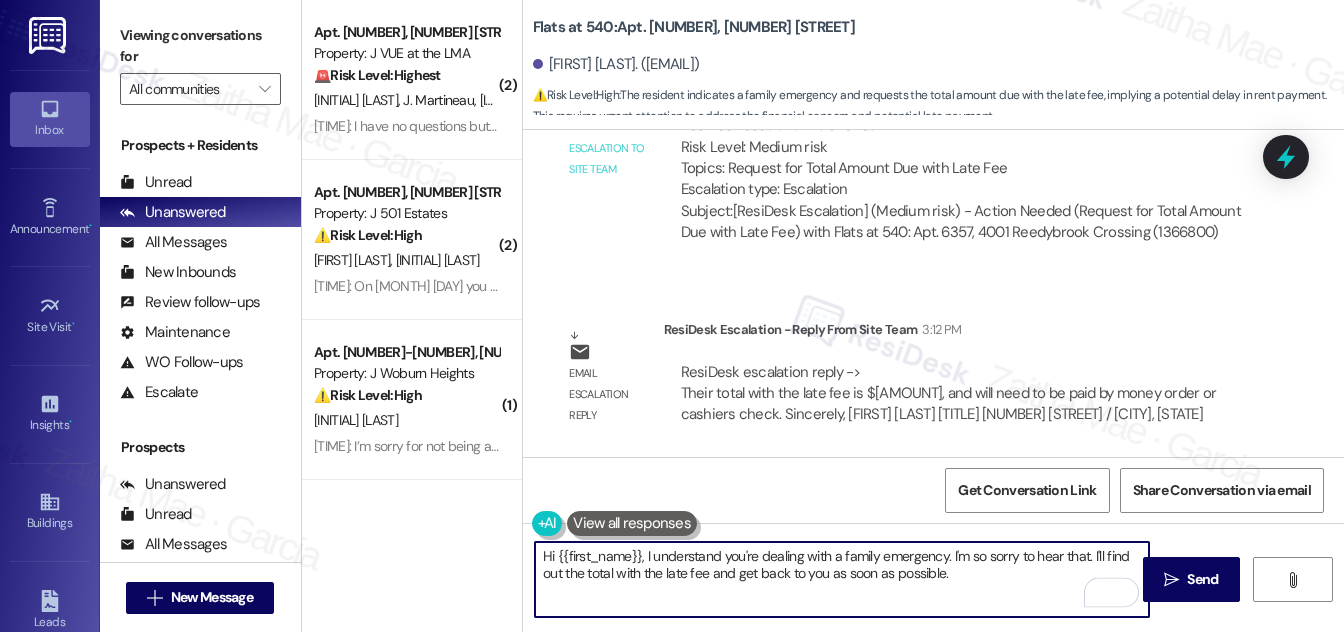 click on "Hi {{first_name}}, I understand you're dealing with a family emergency. I'm so sorry to hear that. I'll find out the total with the late fee and get back to you as soon as possible." at bounding box center [842, 579] 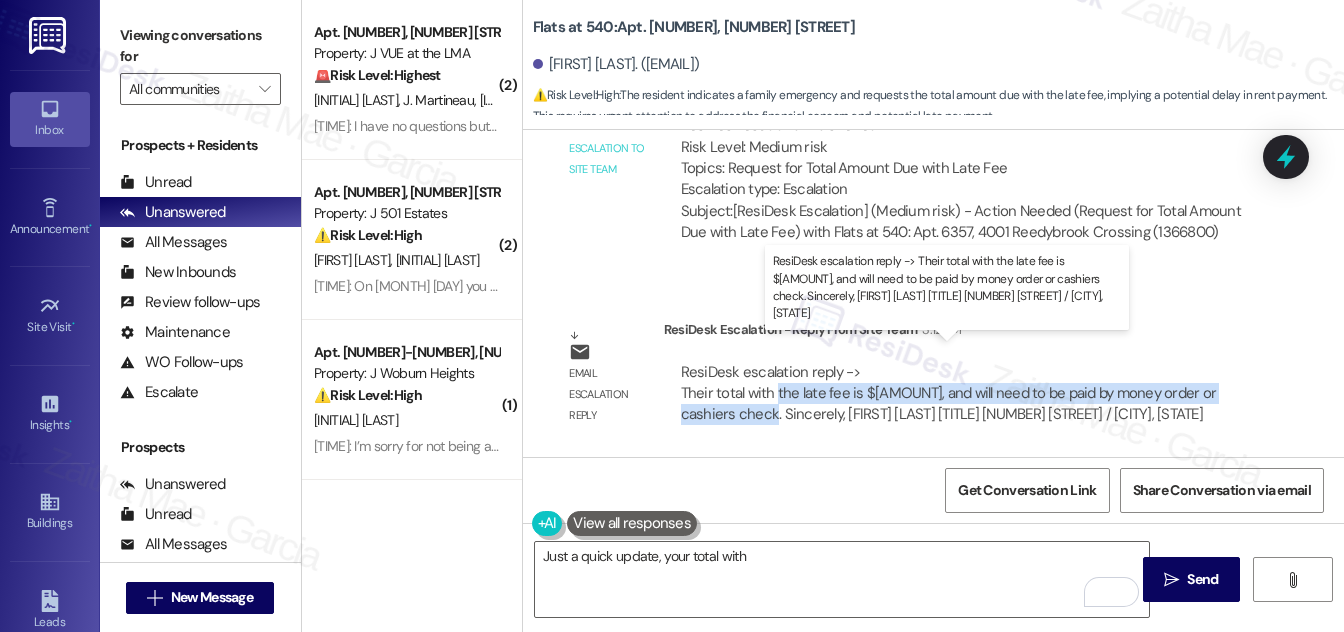 drag, startPoint x: 773, startPoint y: 367, endPoint x: 773, endPoint y: 386, distance: 19 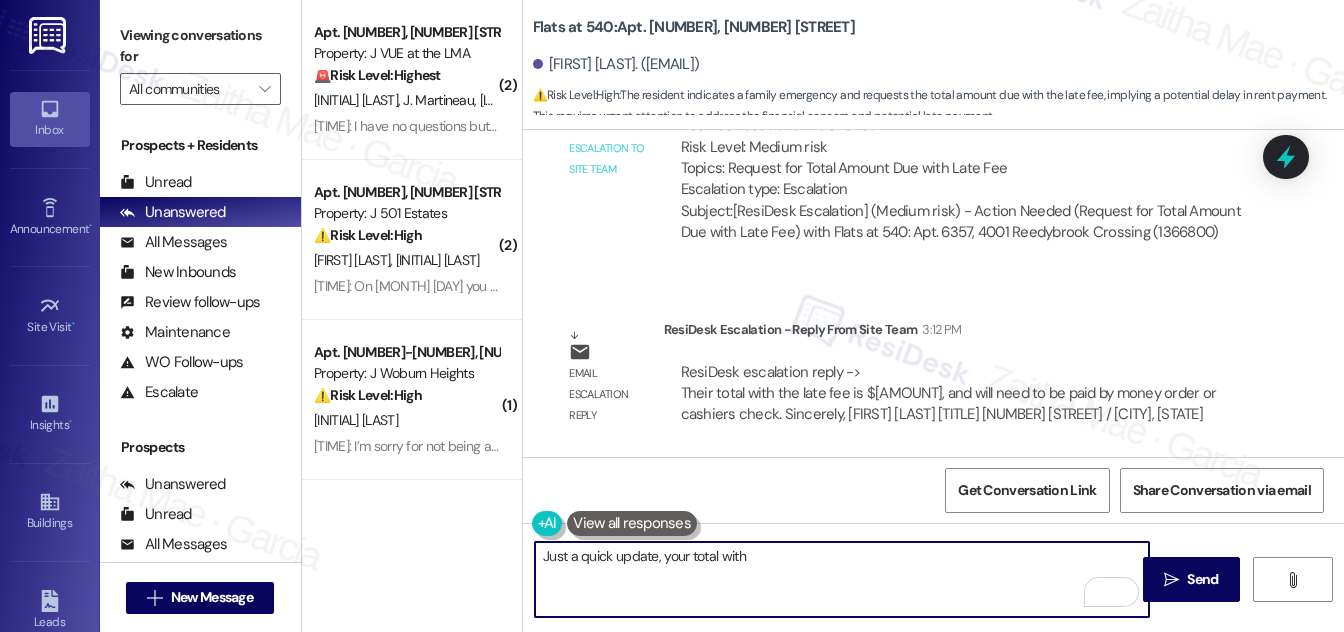 click on "Just a quick update, your total with" at bounding box center (842, 579) 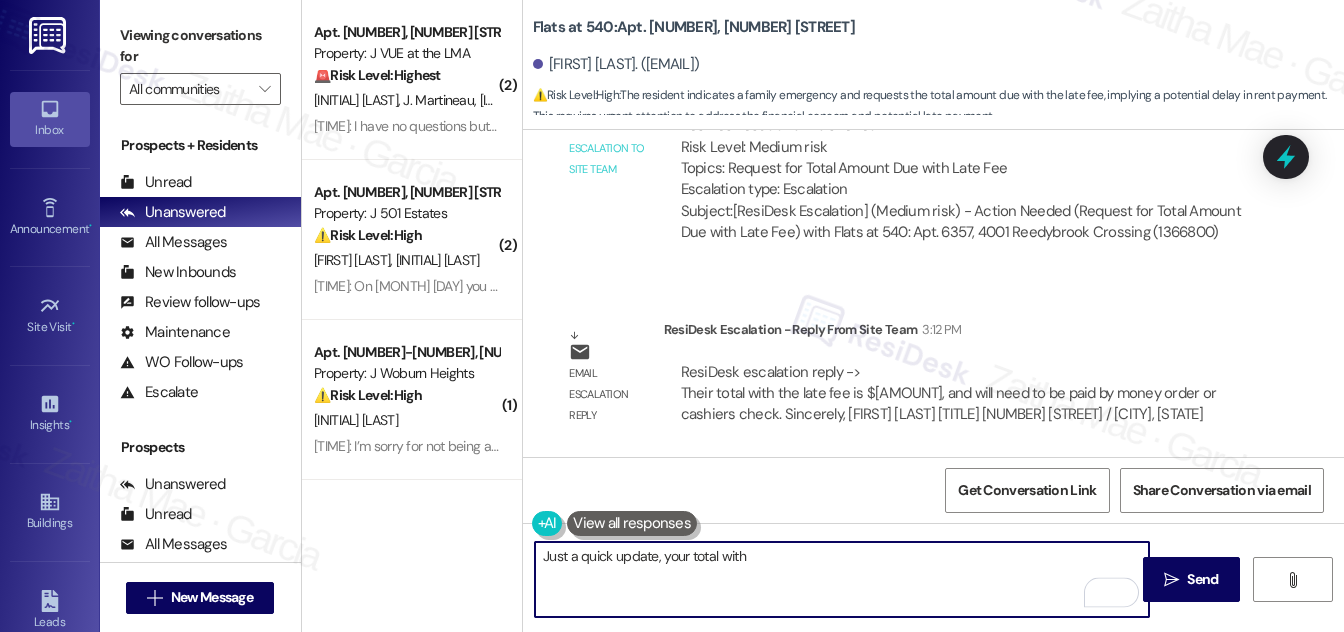 paste on "the late fee is $2465.06, and will need to be paid by money order or cashiers check." 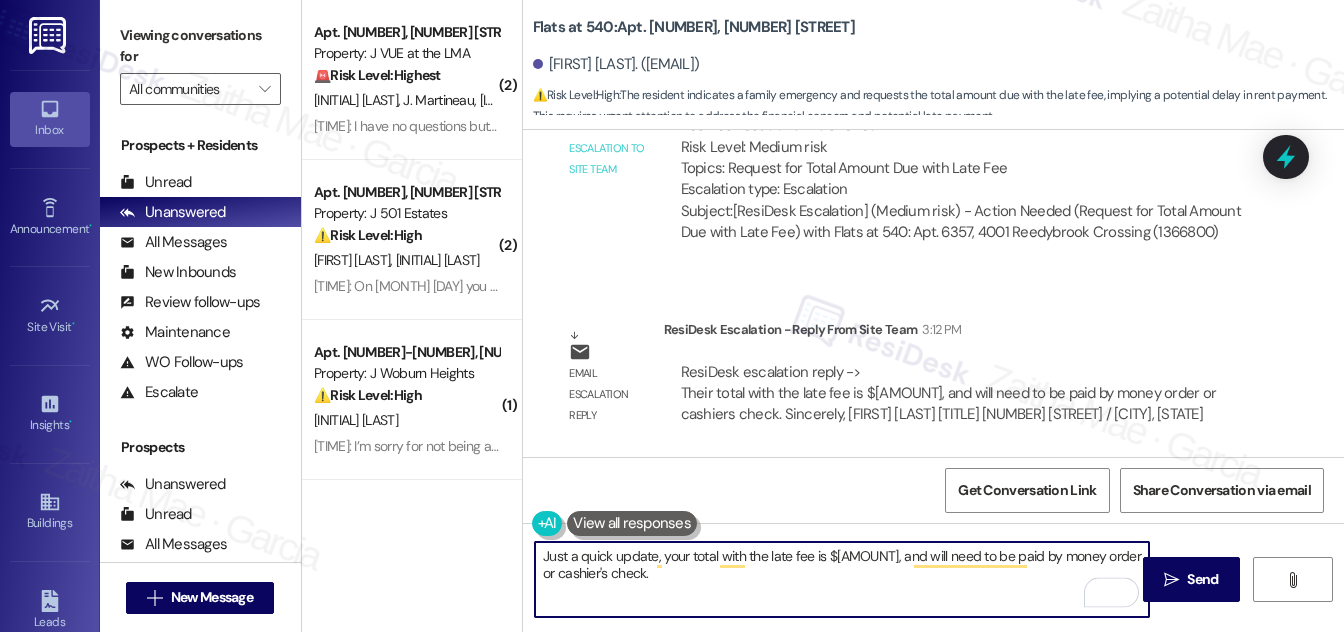 click on "Just a quick update, your total with the late fee is $[AMOUNT], and will need to be paid by money order or cashier's check." at bounding box center (842, 579) 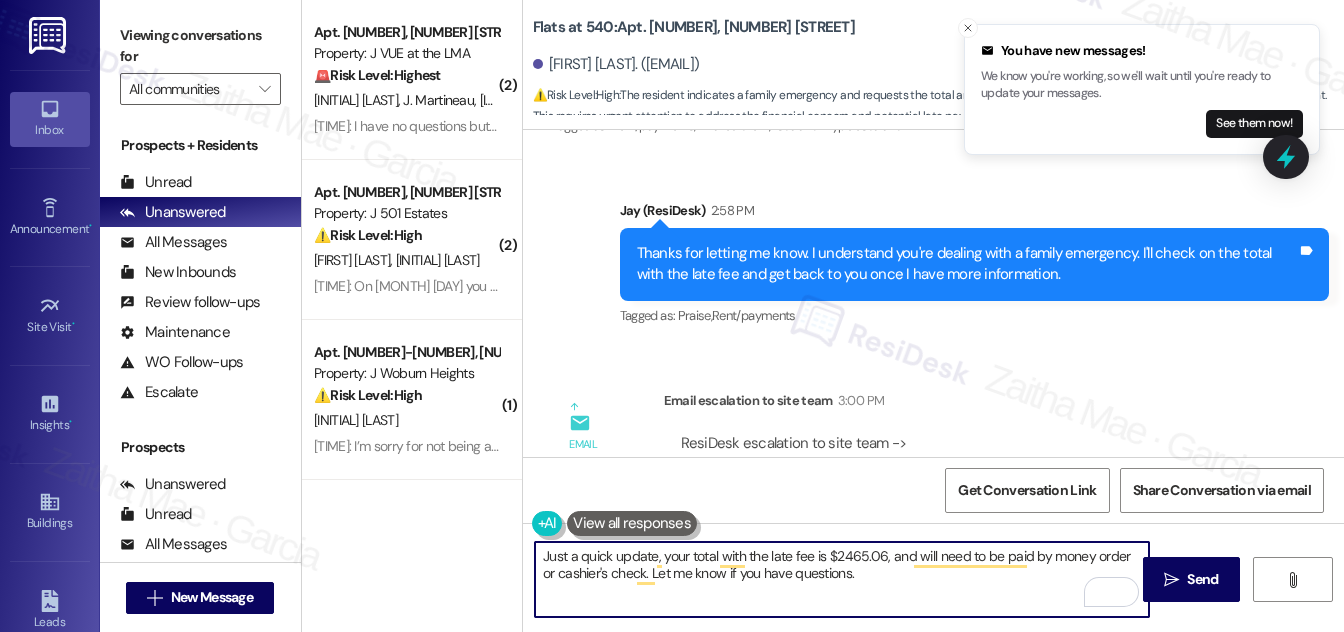 scroll, scrollTop: 2659, scrollLeft: 0, axis: vertical 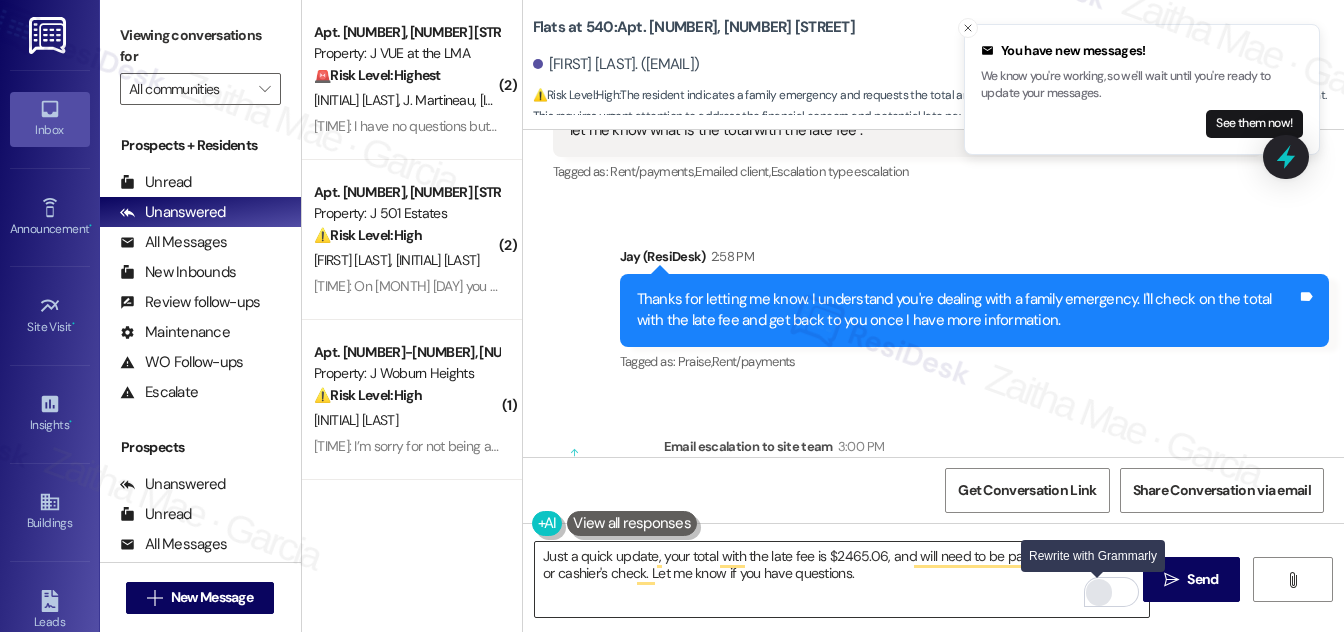click at bounding box center [1099, 592] 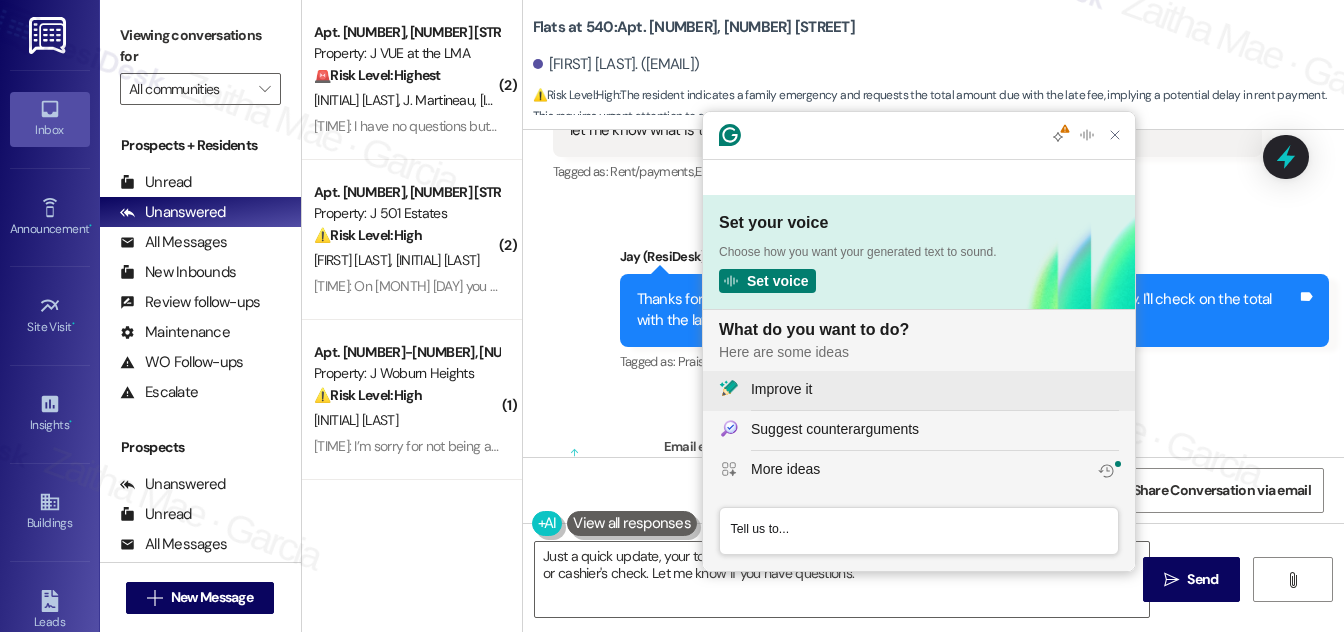 scroll, scrollTop: 0, scrollLeft: 0, axis: both 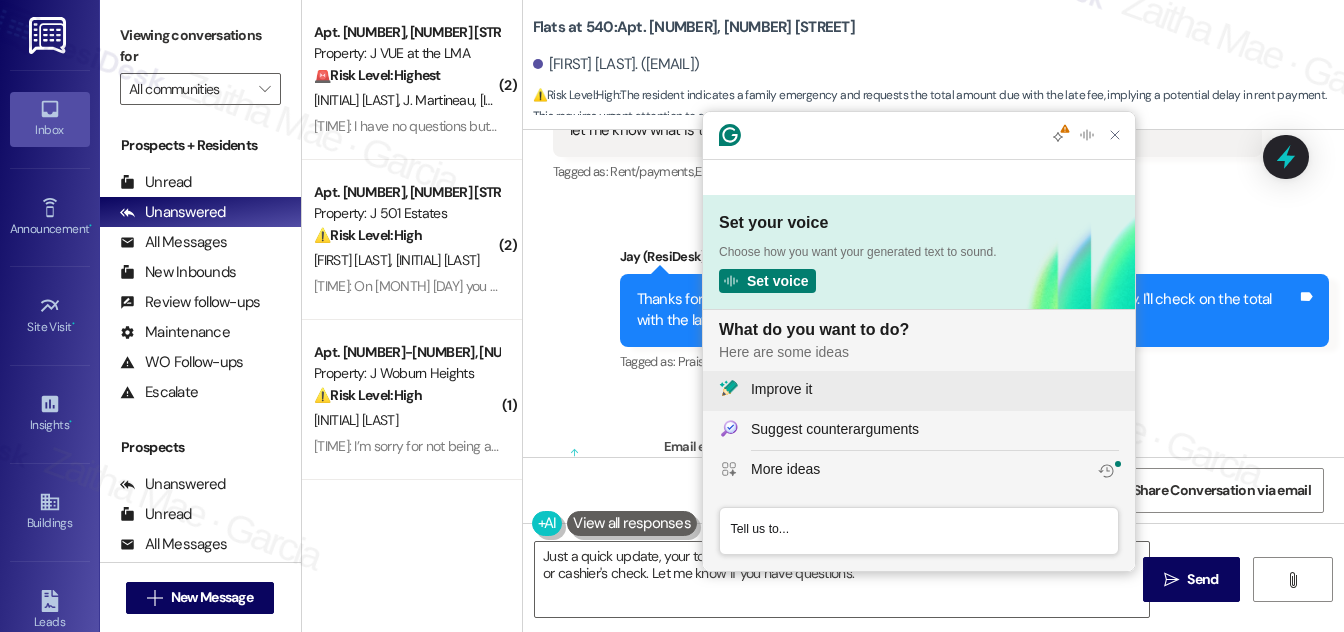click on "Improve it" 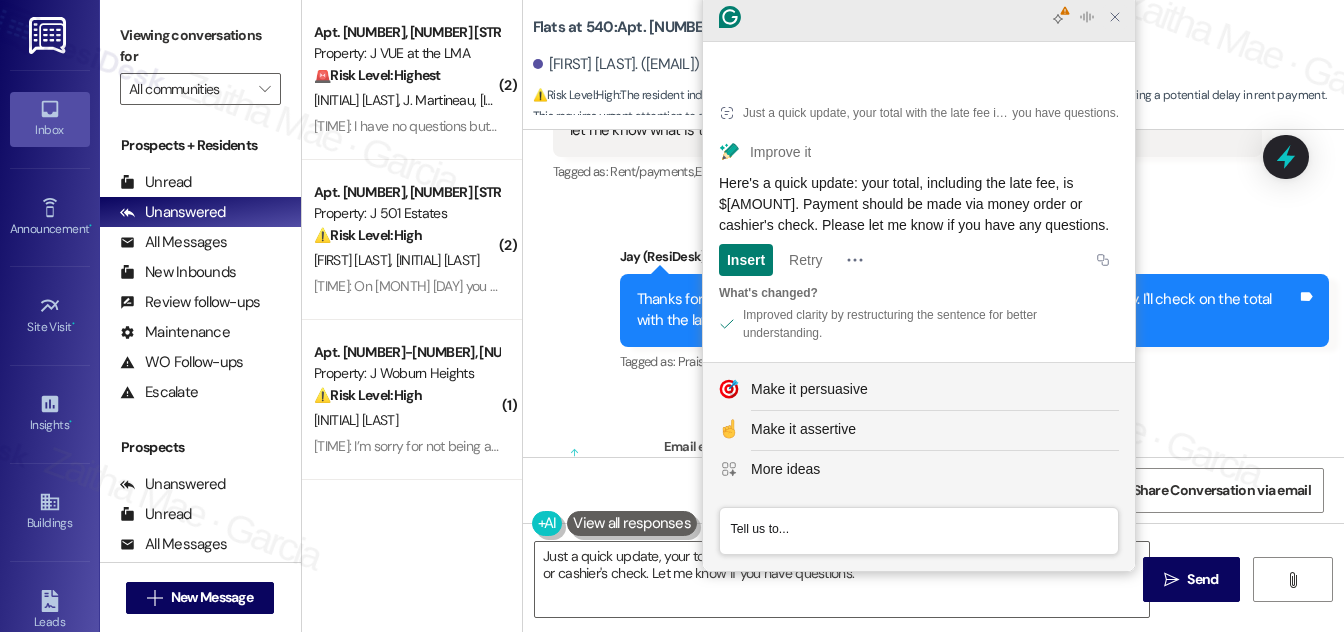 click 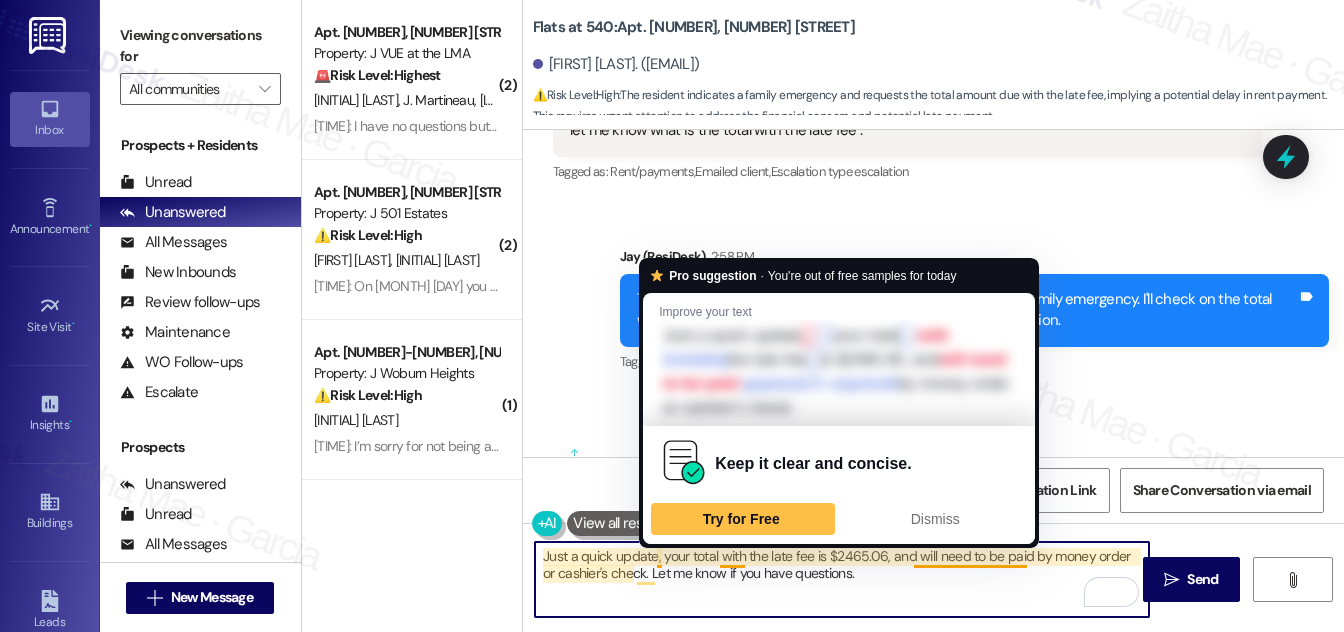 click on "Just a quick update, your total with the late fee is $2465.06, and will need to be paid by money order or cashier's check. Let me know if you have questions." at bounding box center (842, 579) 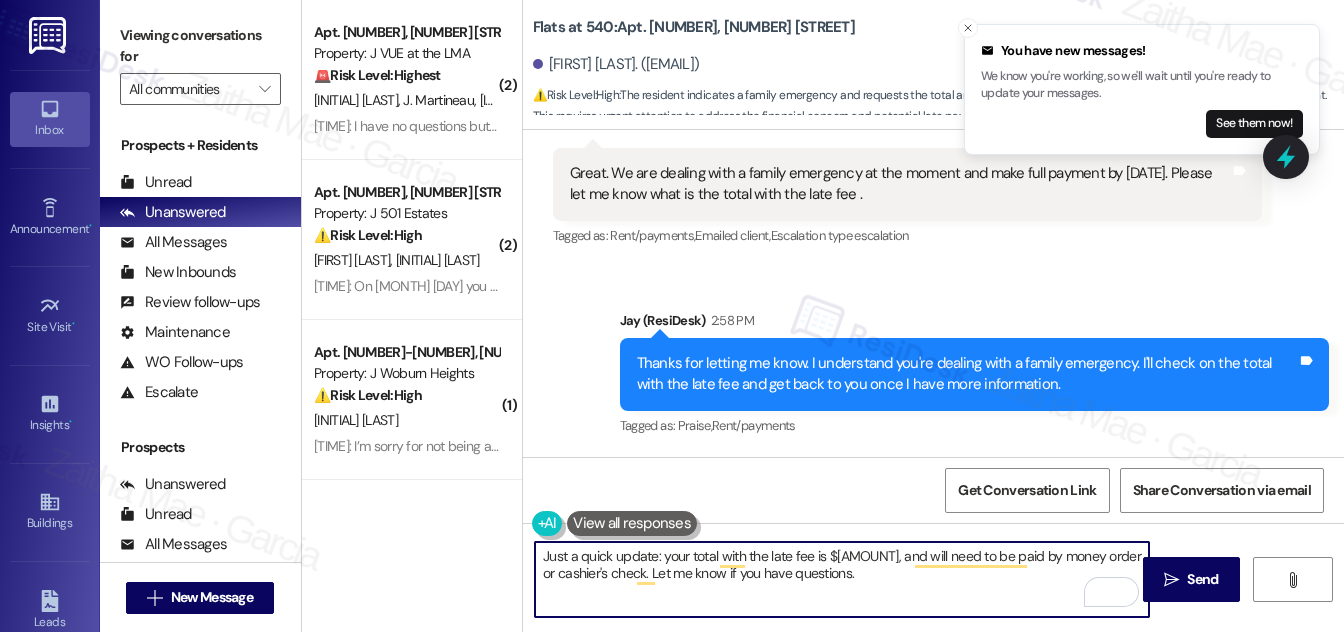 scroll, scrollTop: 2568, scrollLeft: 0, axis: vertical 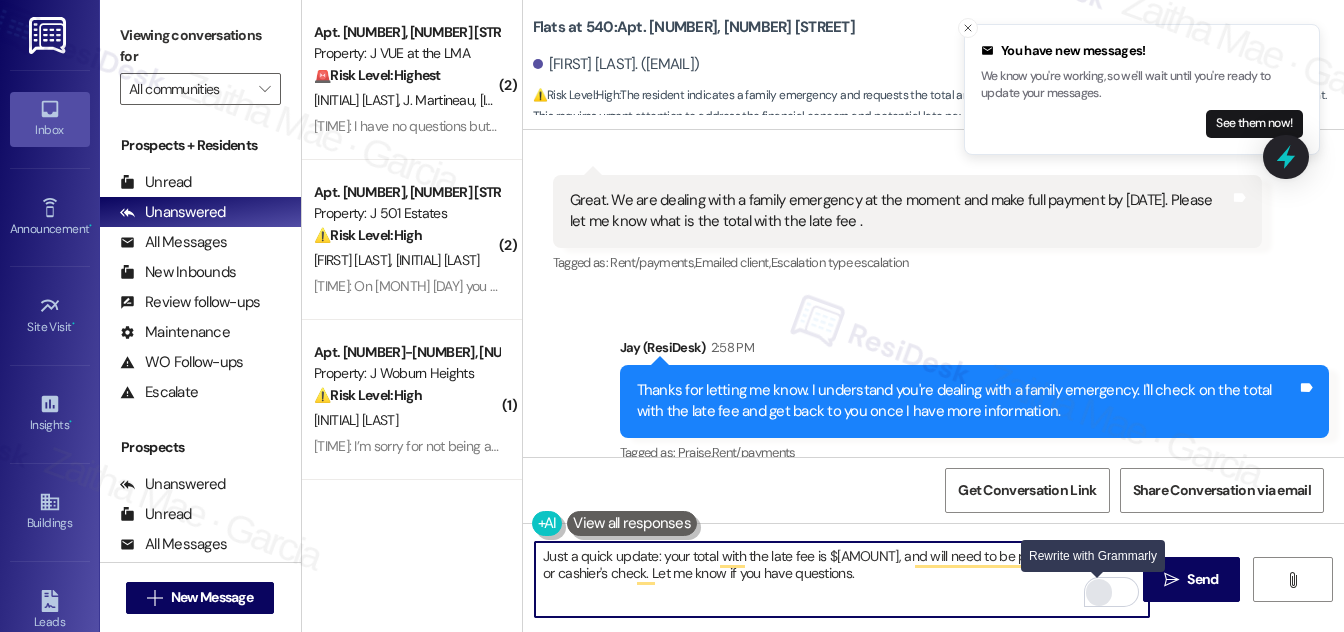 click at bounding box center (1099, 592) 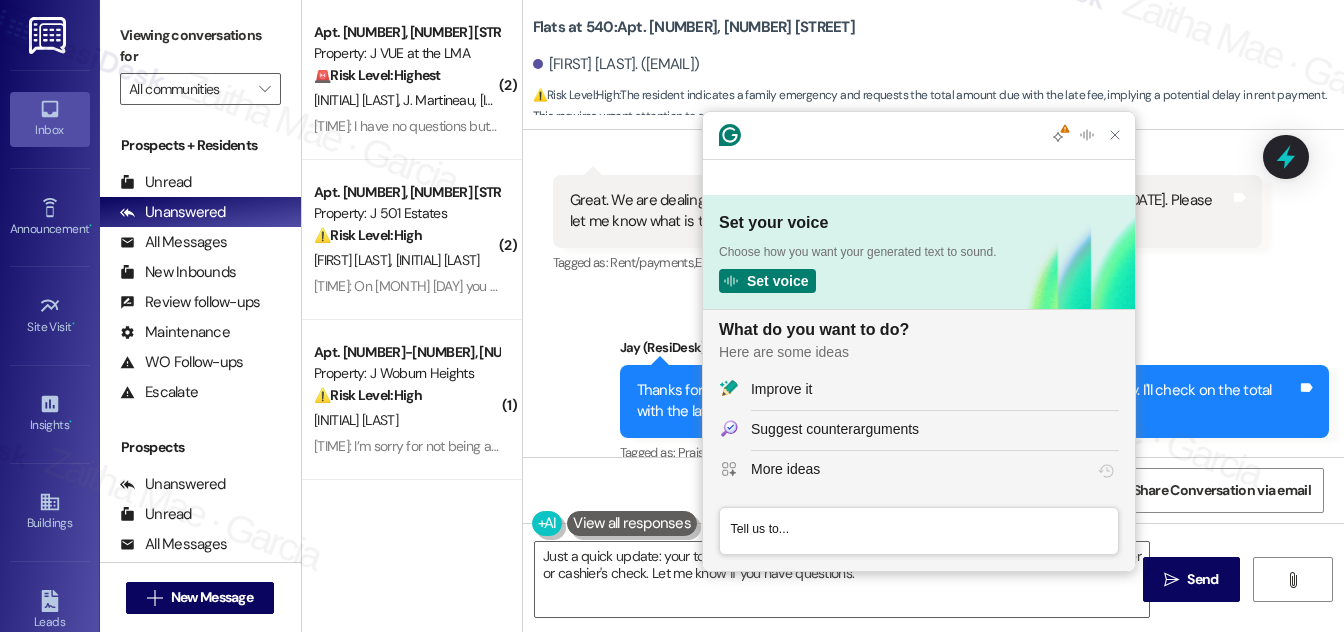 scroll, scrollTop: 0, scrollLeft: 0, axis: both 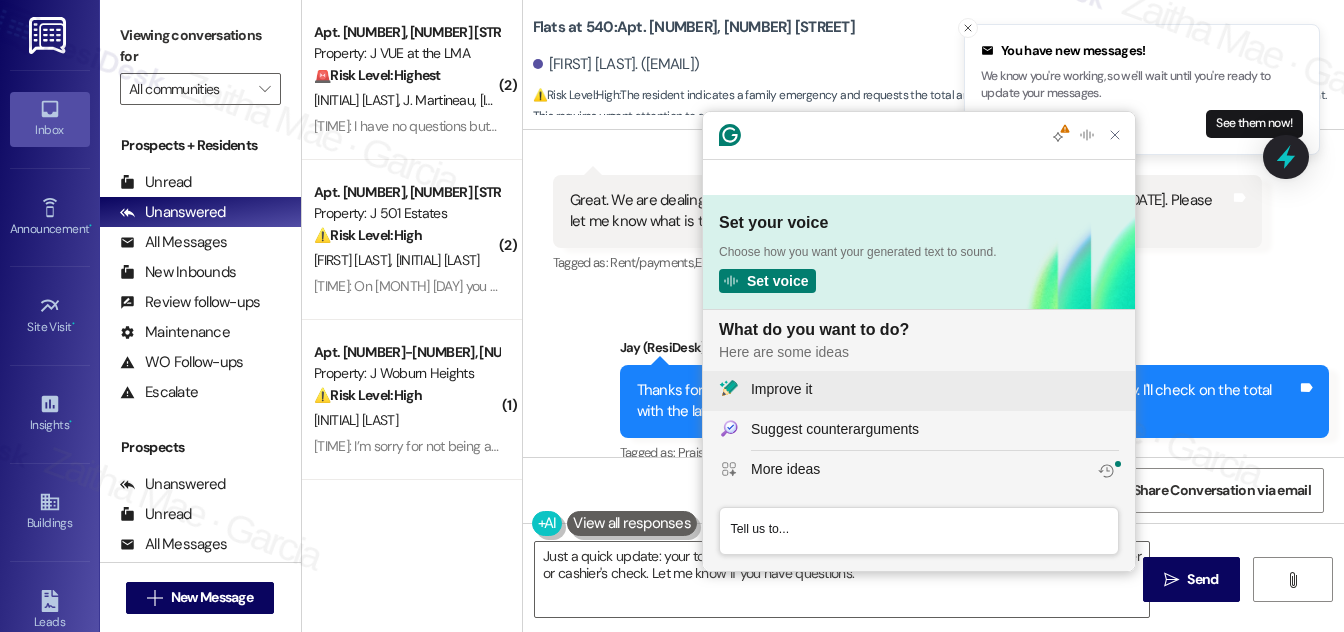 click on "Improve it" 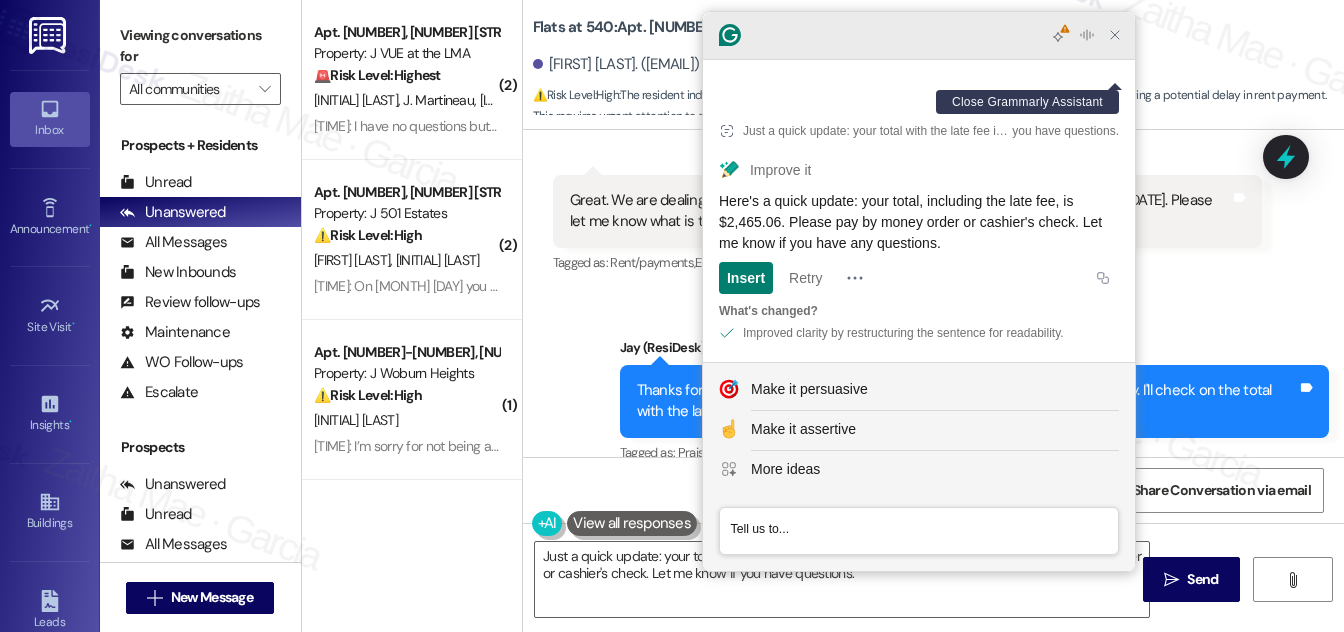 click 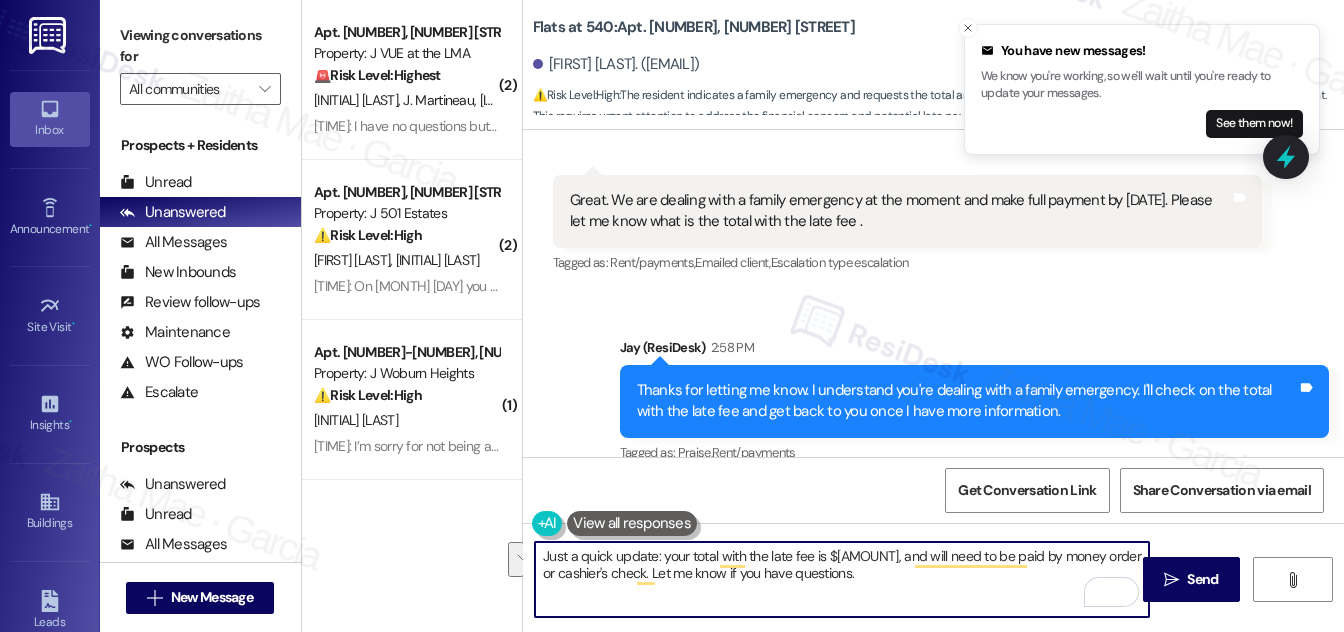drag, startPoint x: 657, startPoint y: 552, endPoint x: 867, endPoint y: 572, distance: 210.95023 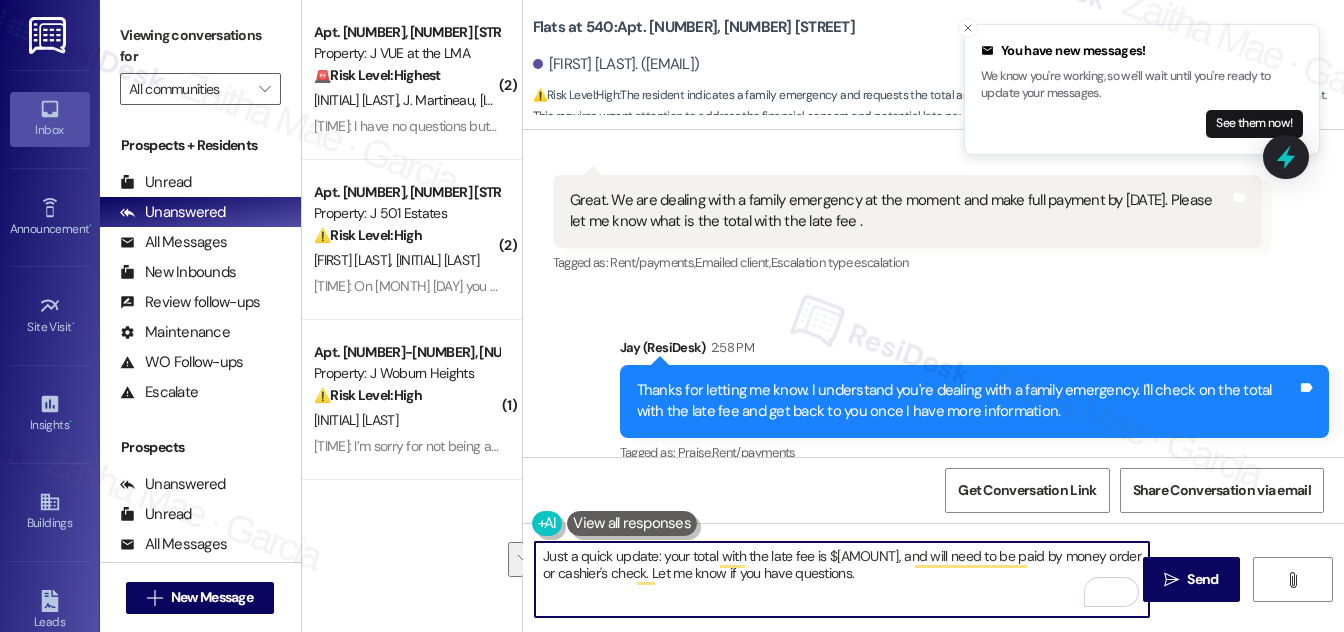 click on "Just a quick update: your total with the late fee is $[AMOUNT], and will need to be paid by money order or cashier's check. Let me know if you have questions." at bounding box center (842, 579) 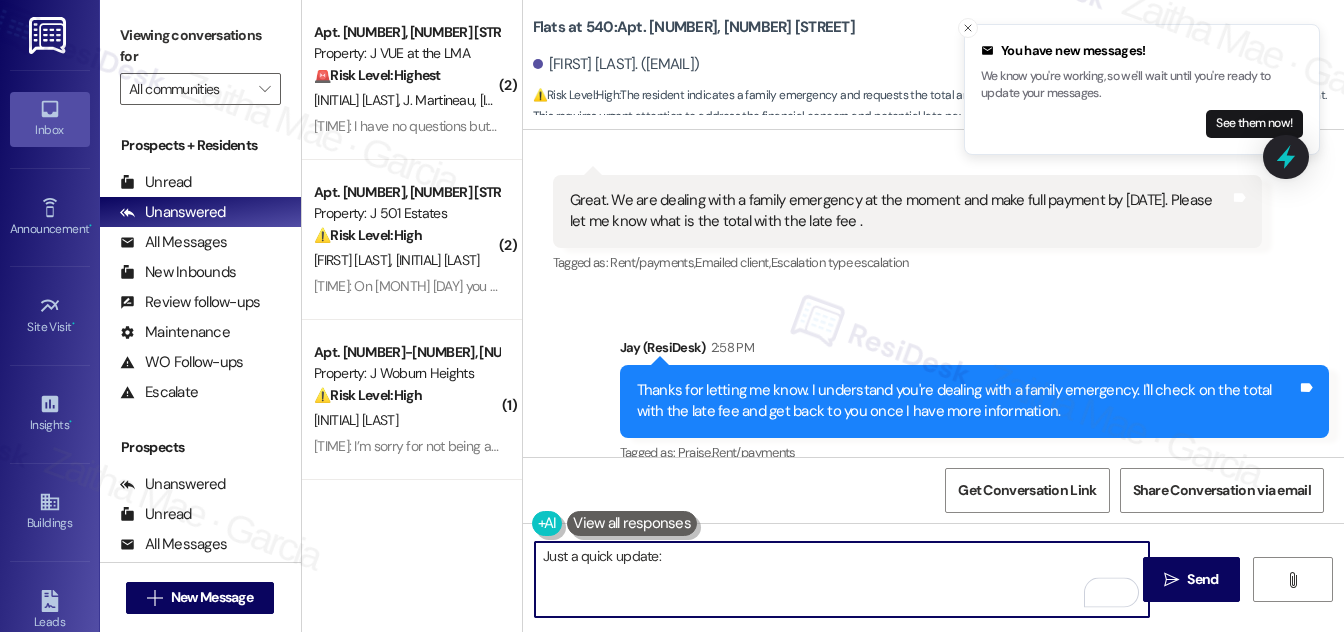 paste on "Your total, including the late fee, is $[AMOUNT]. Payment must be made by money order or cashier’s check. Please let me know if you have any questions." 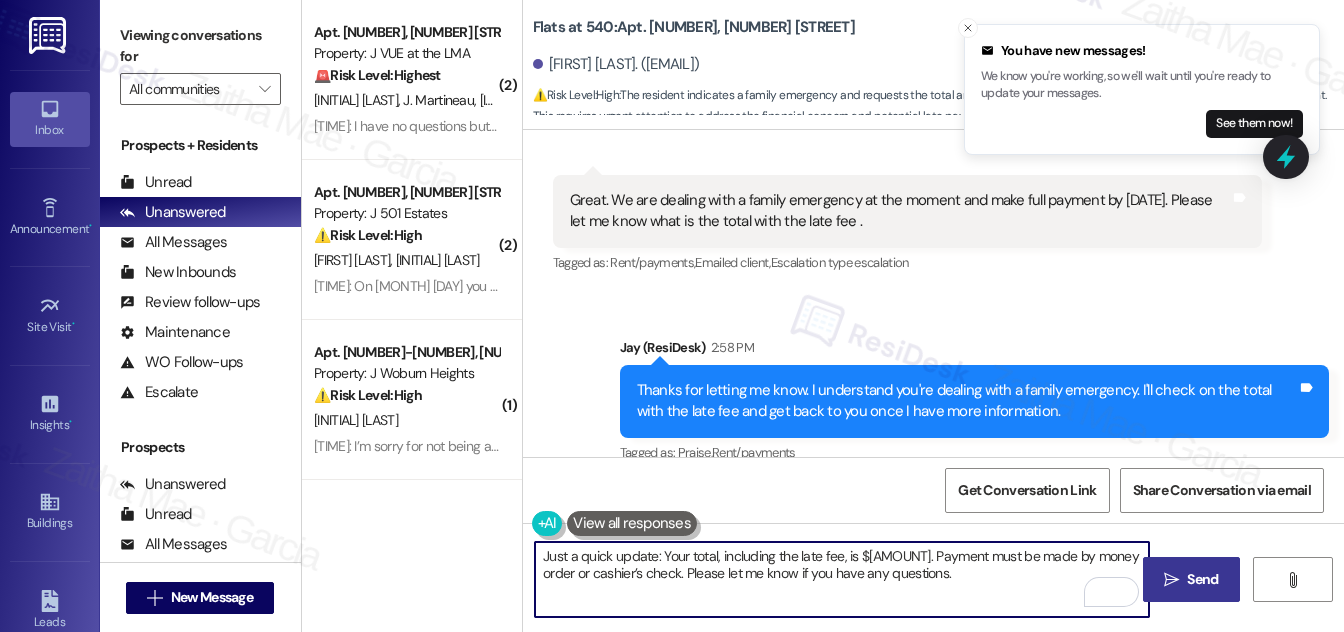 type on "Just a quick update: Your total, including the late fee, is $[AMOUNT]. Payment must be made by money order or cashier’s check. Please let me know if you have any questions." 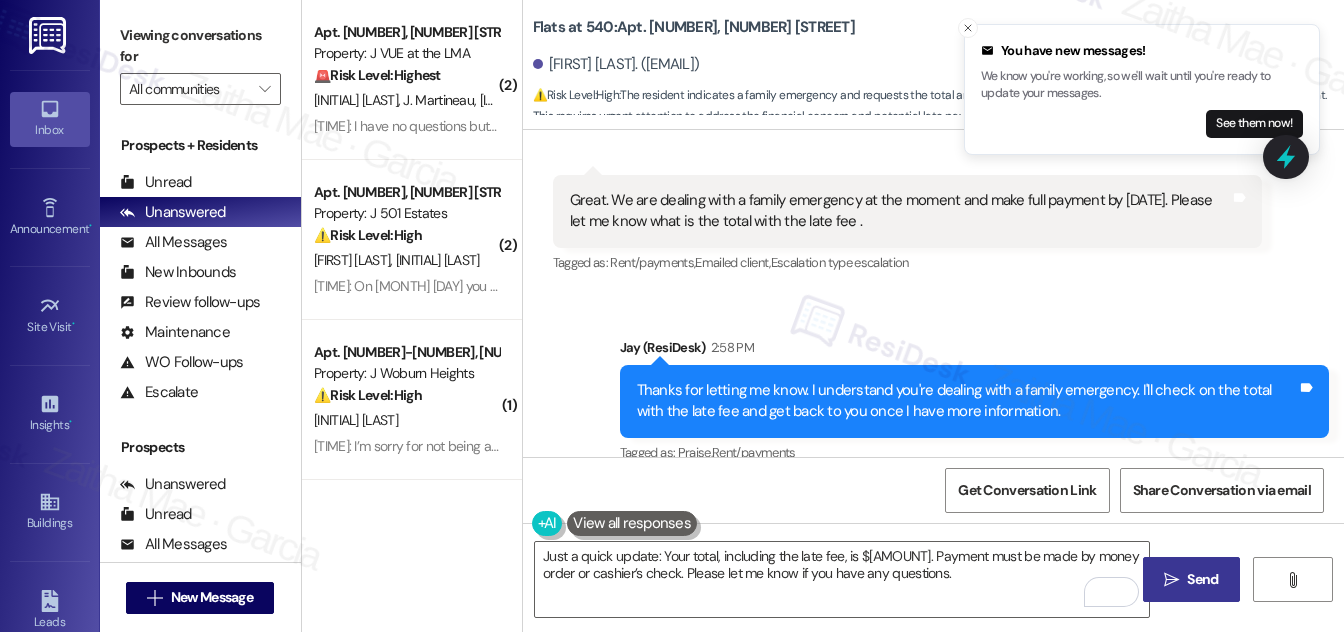 click on "Send" at bounding box center [1202, 579] 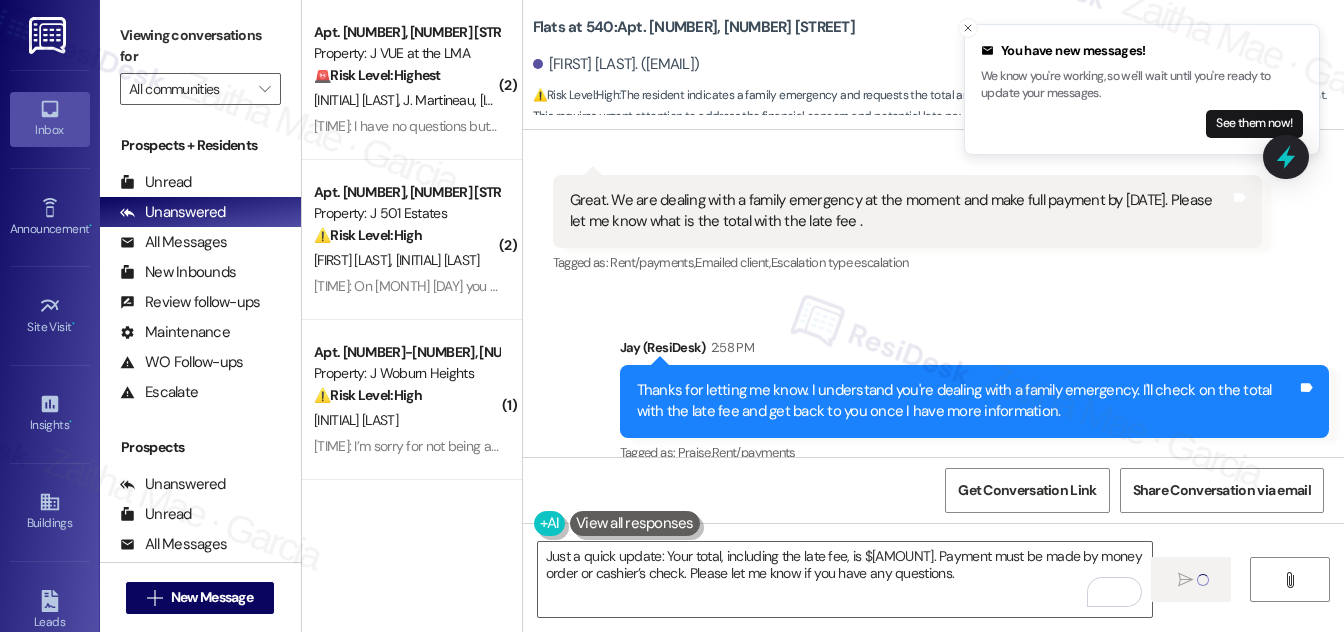 type 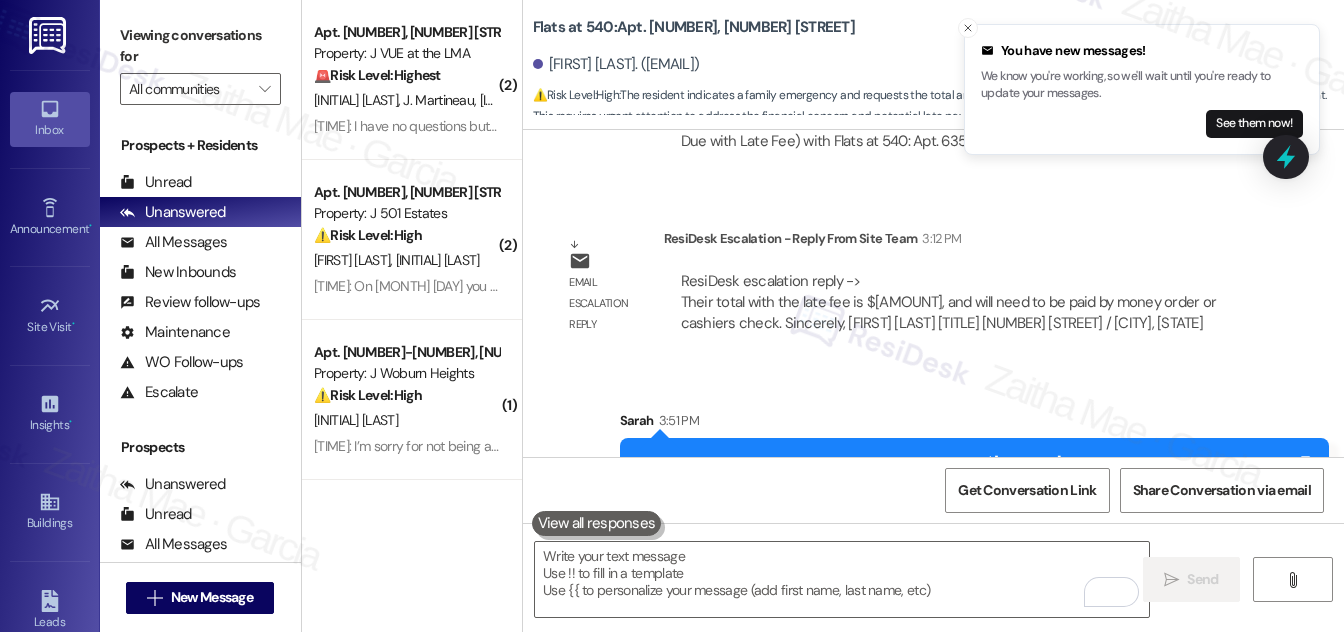 scroll, scrollTop: 3184, scrollLeft: 0, axis: vertical 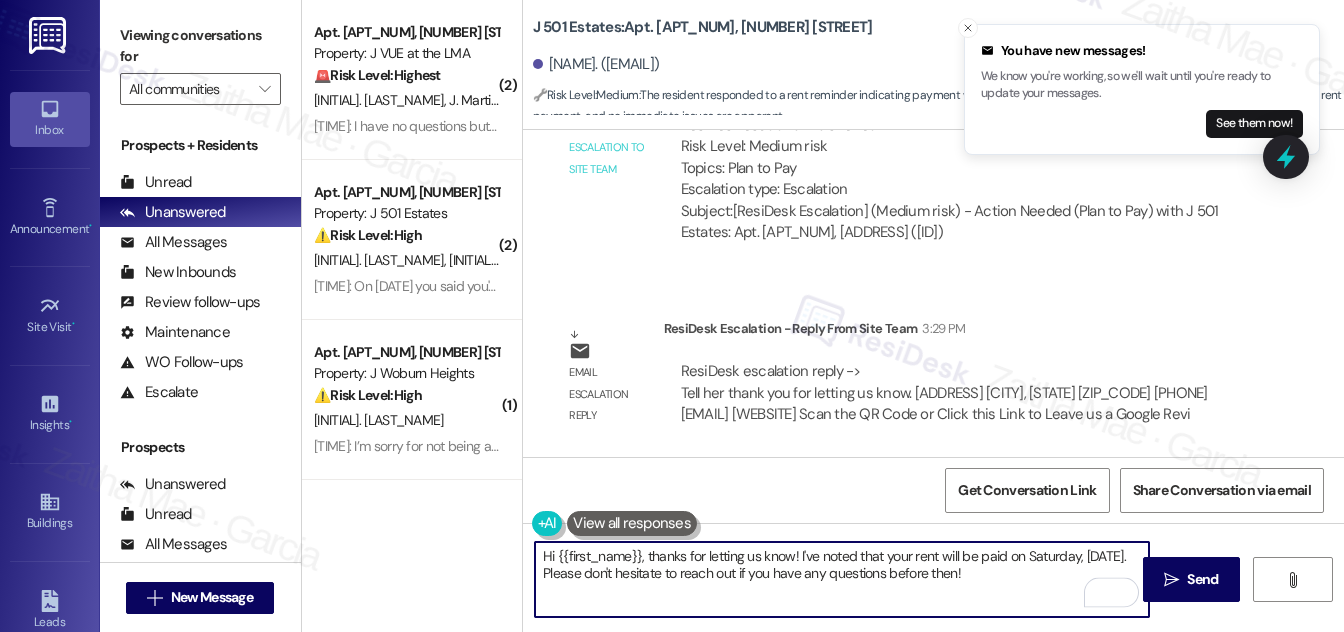 drag, startPoint x: 543, startPoint y: 556, endPoint x: 995, endPoint y: 591, distance: 453.35306 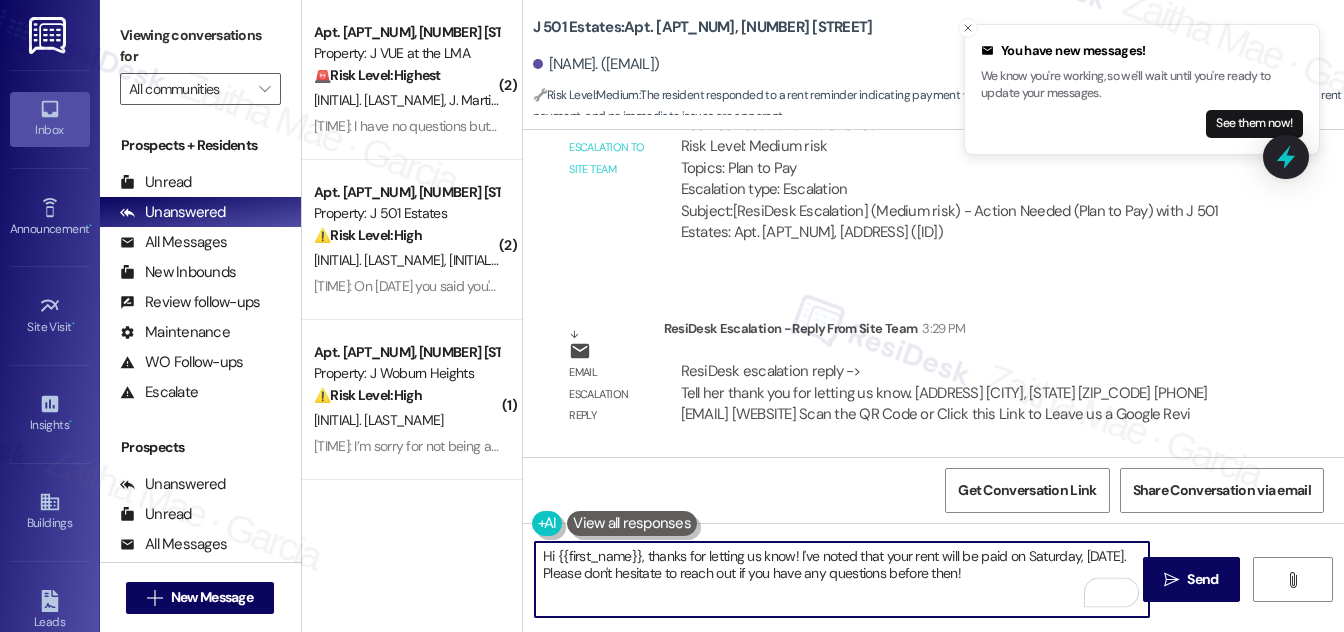 click on "Hi {{first_name}}, thanks for letting us know! I've noted that your rent will be paid on Saturday, [DATE]. Please don't hesitate to reach out if you have any questions before then!" at bounding box center (842, 579) 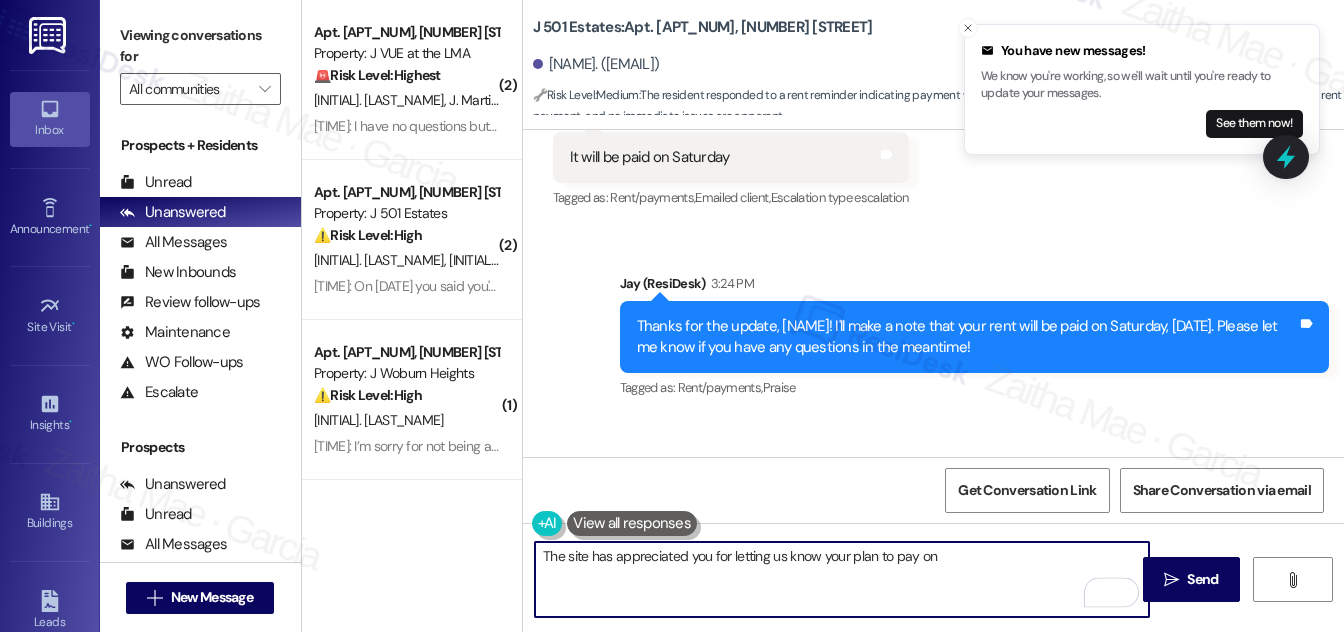 scroll, scrollTop: 3626, scrollLeft: 0, axis: vertical 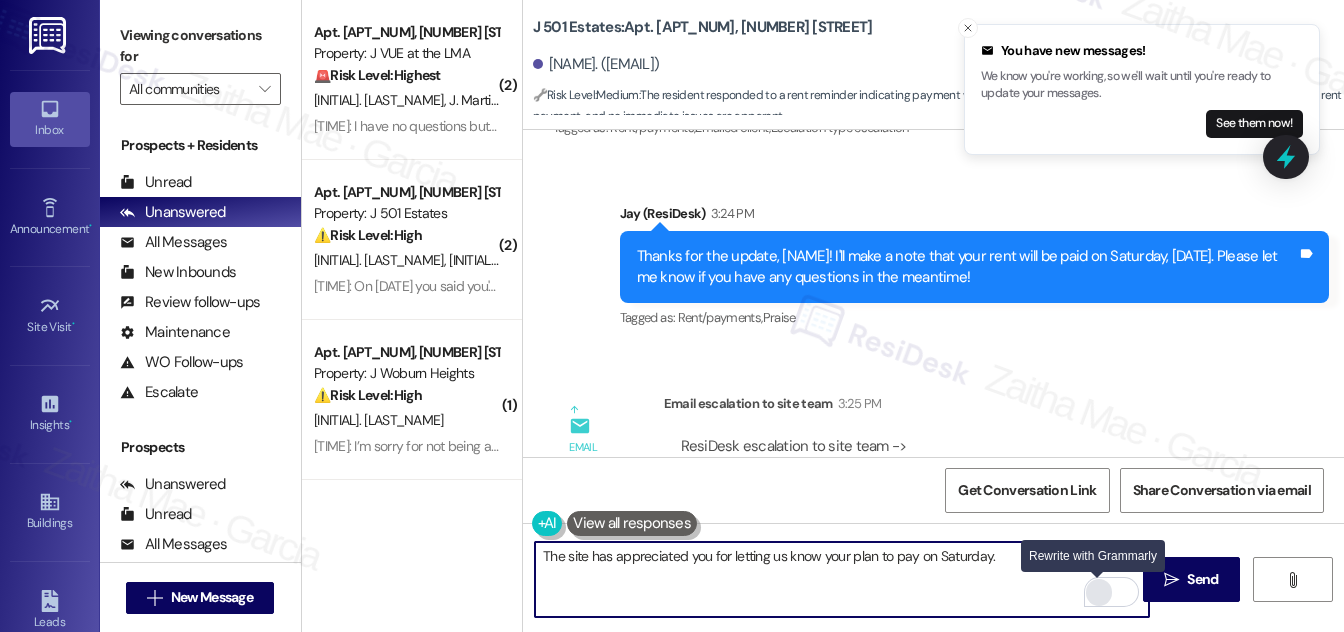 type on "The site has appreciated you for letting us know your plan to pay on Saturday." 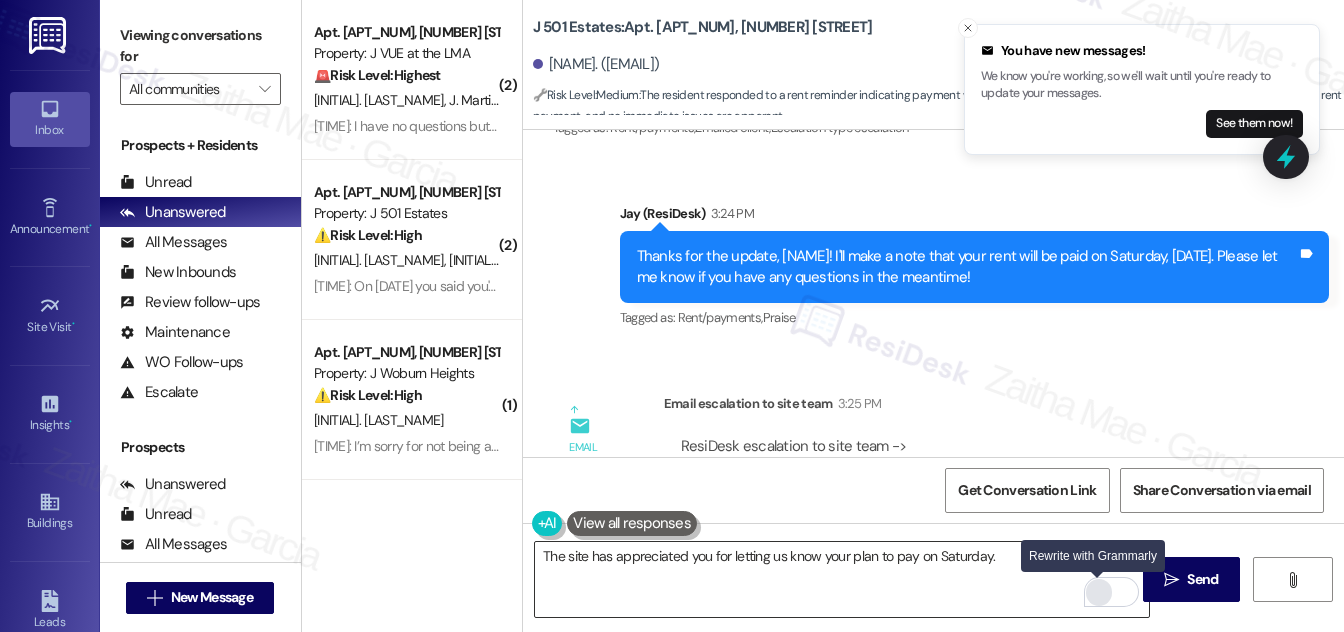 click at bounding box center (1099, 592) 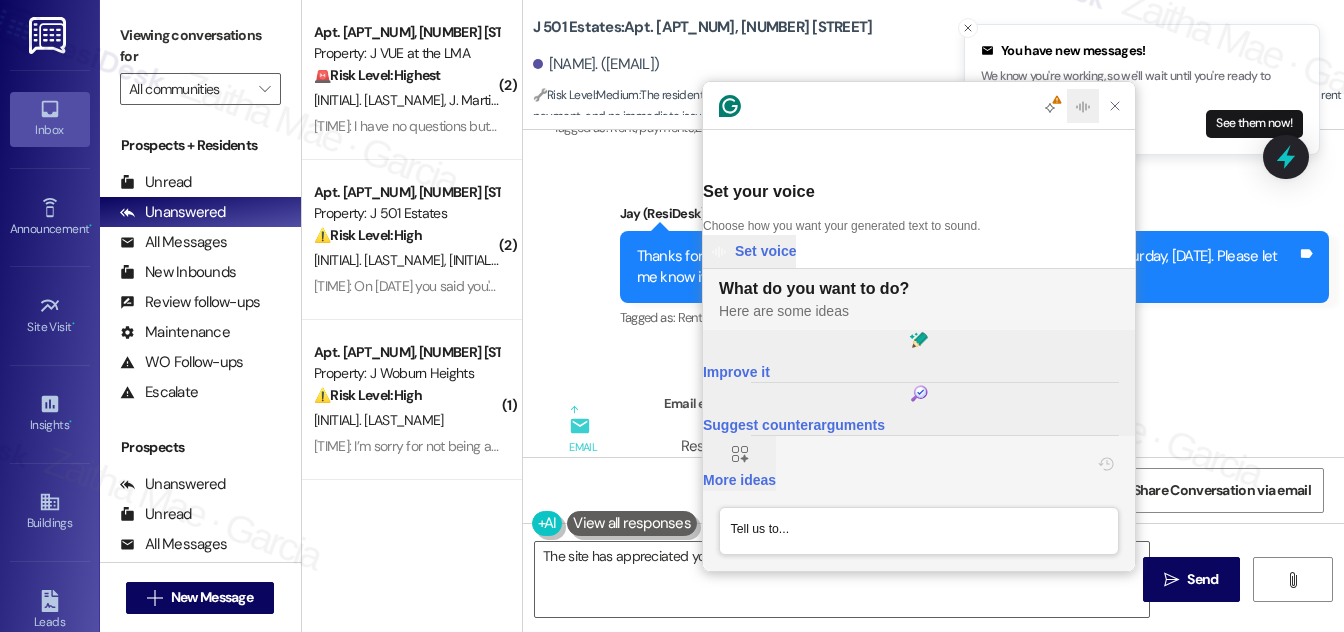 scroll, scrollTop: 0, scrollLeft: 0, axis: both 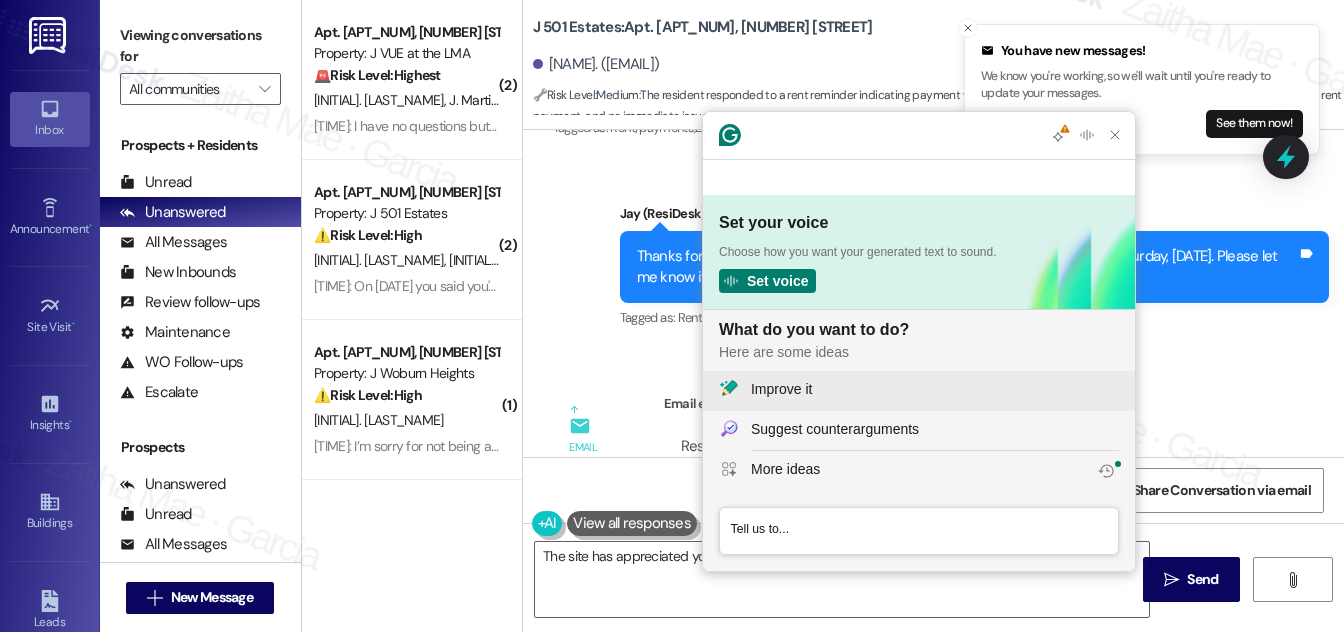 click on "Improve it" 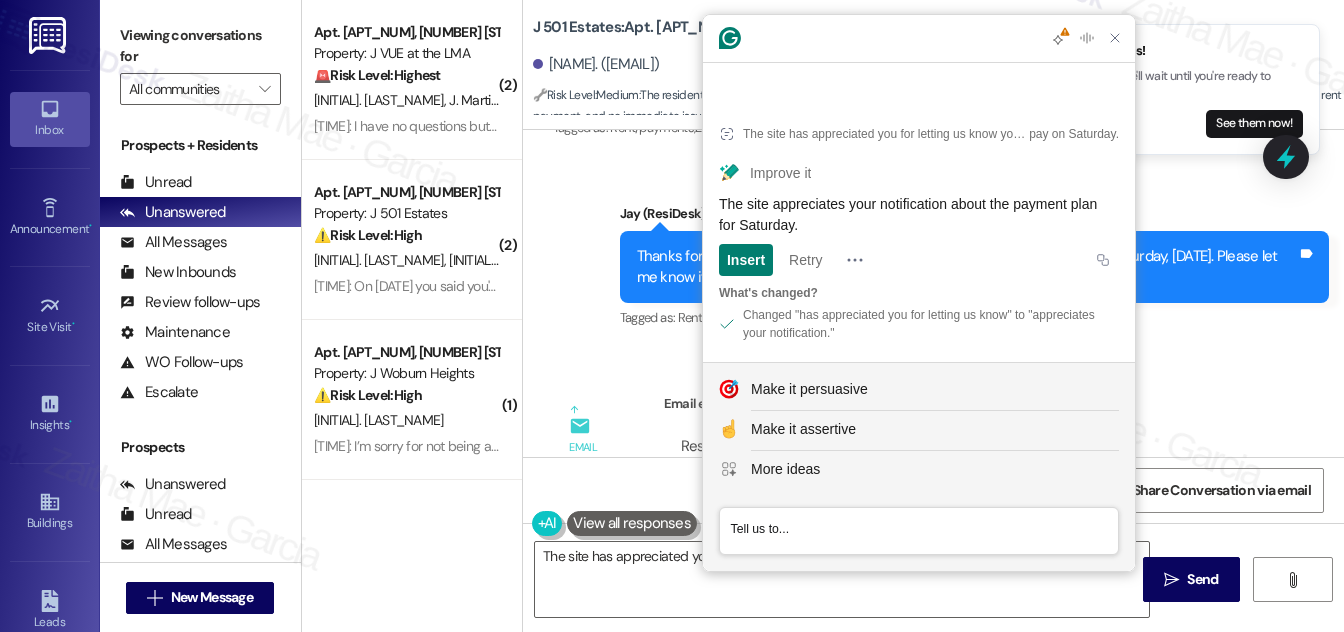 drag, startPoint x: 720, startPoint y: 204, endPoint x: 853, endPoint y: 218, distance: 133.73482 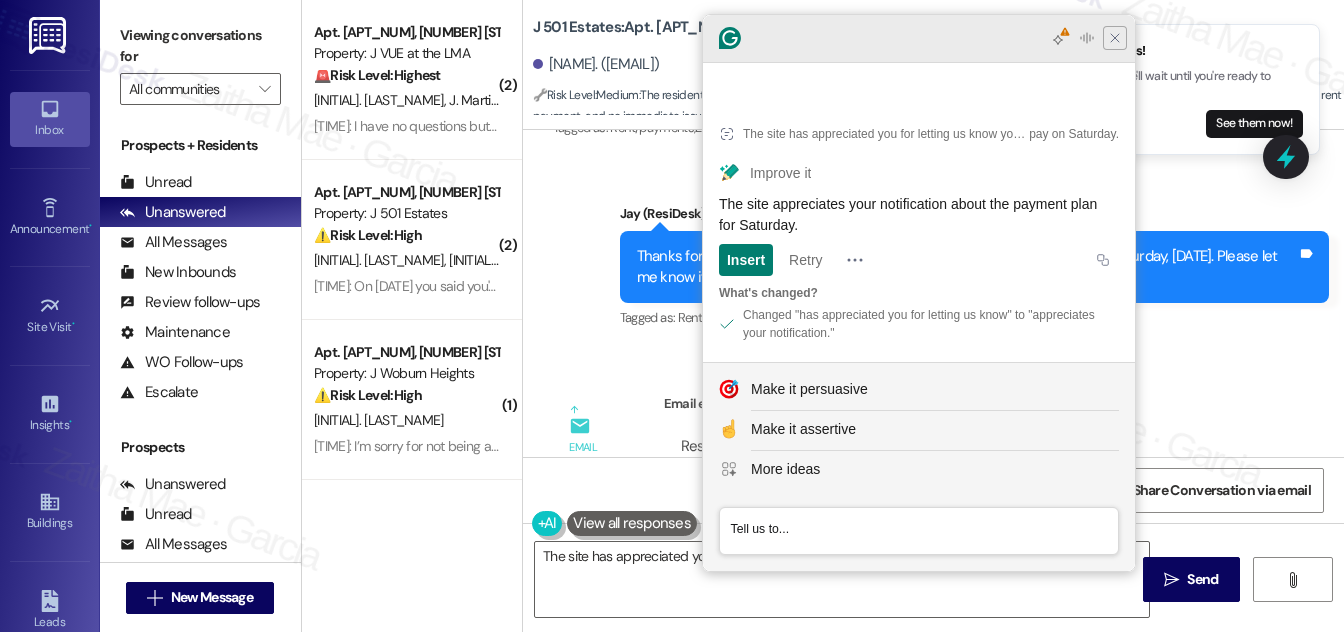 click 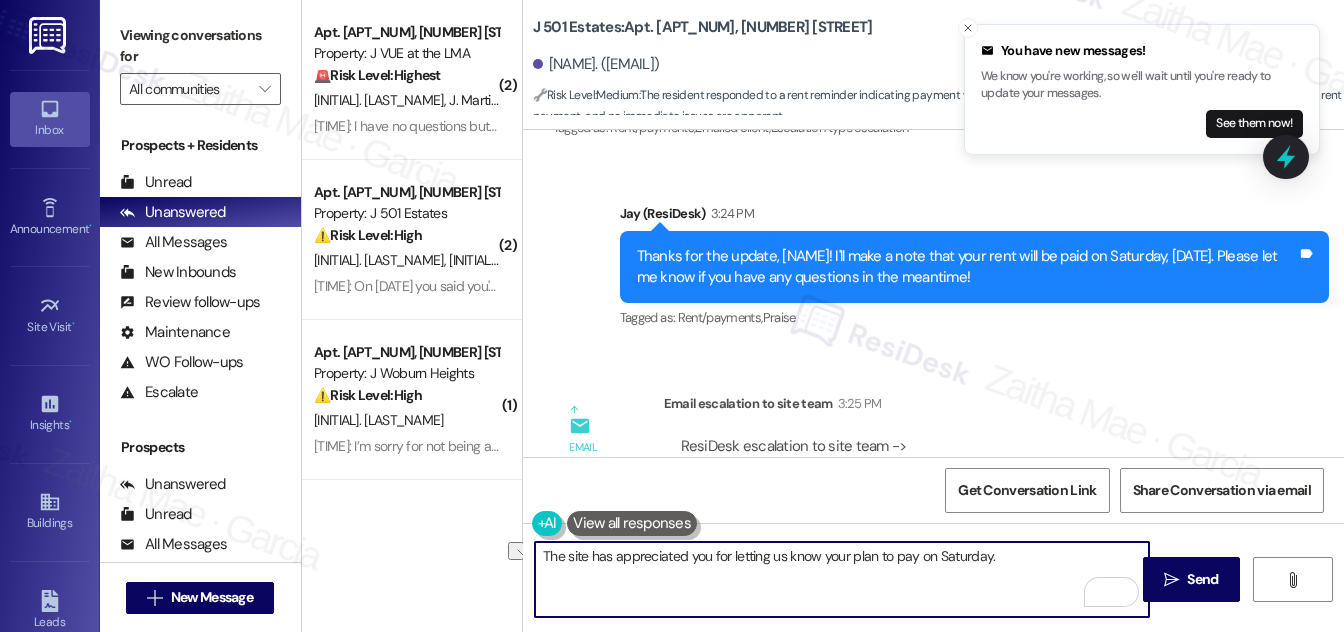 drag, startPoint x: 543, startPoint y: 552, endPoint x: 1045, endPoint y: 560, distance: 502.06375 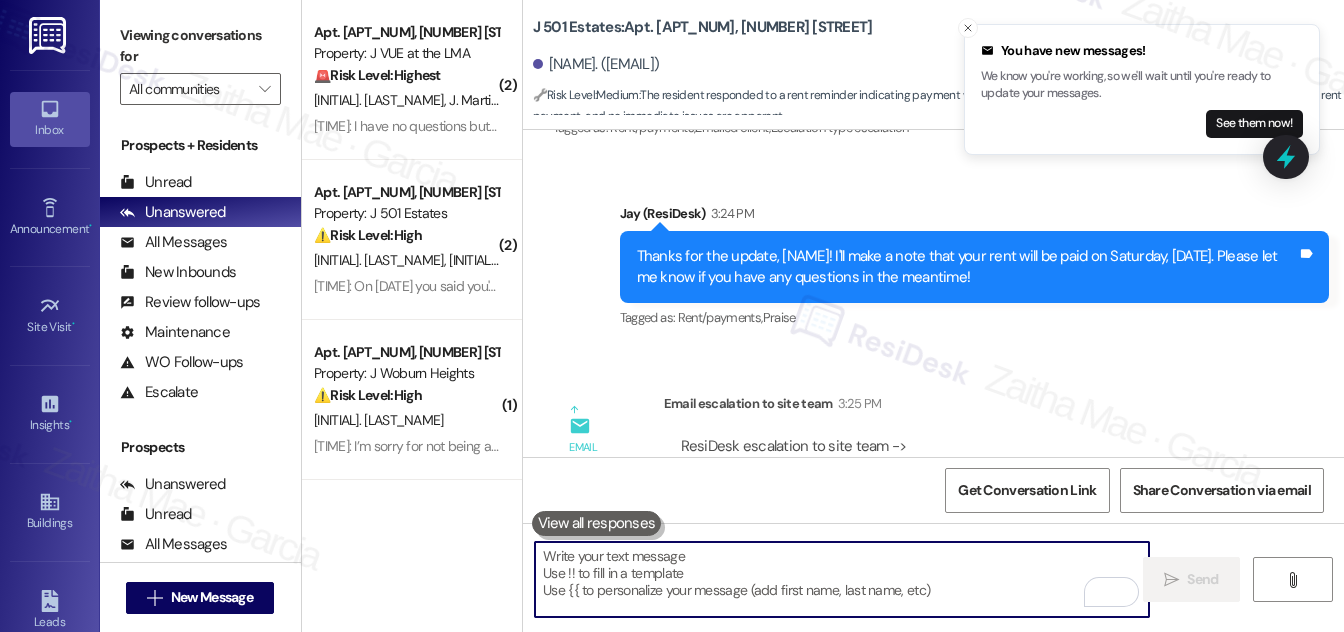 paste on "The site appreciates your notification about the payment plan for Saturday." 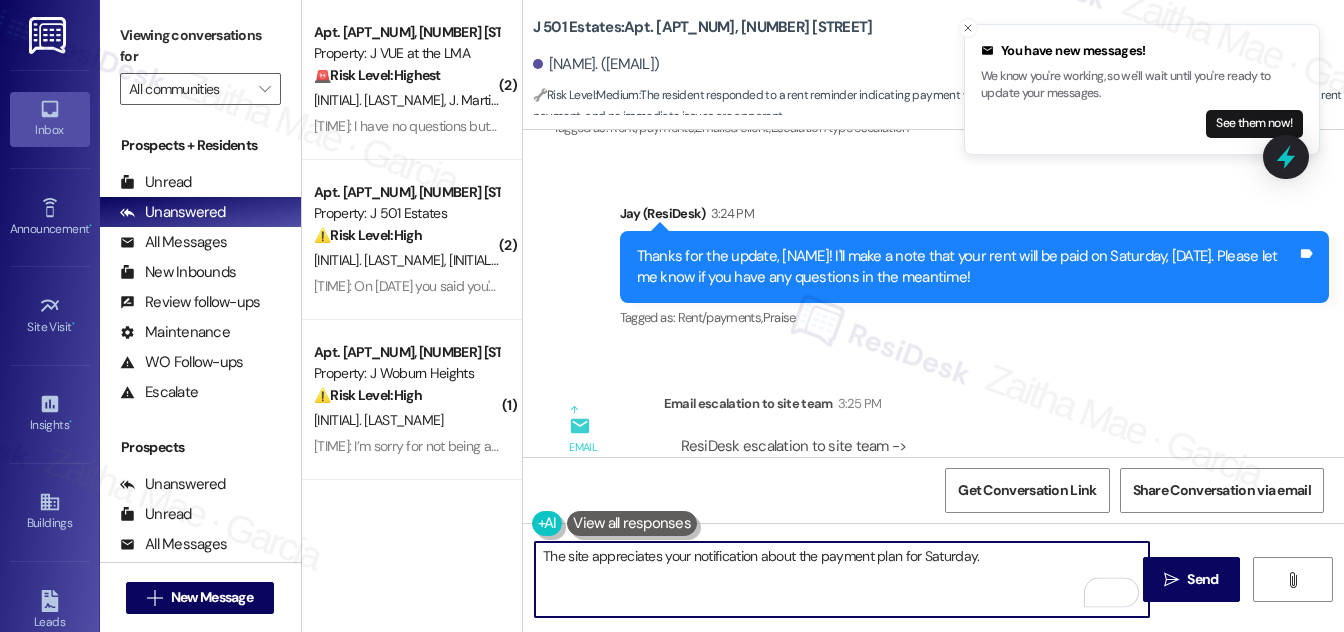 click on "The site appreciates your notification about the payment plan for Saturday." at bounding box center [842, 579] 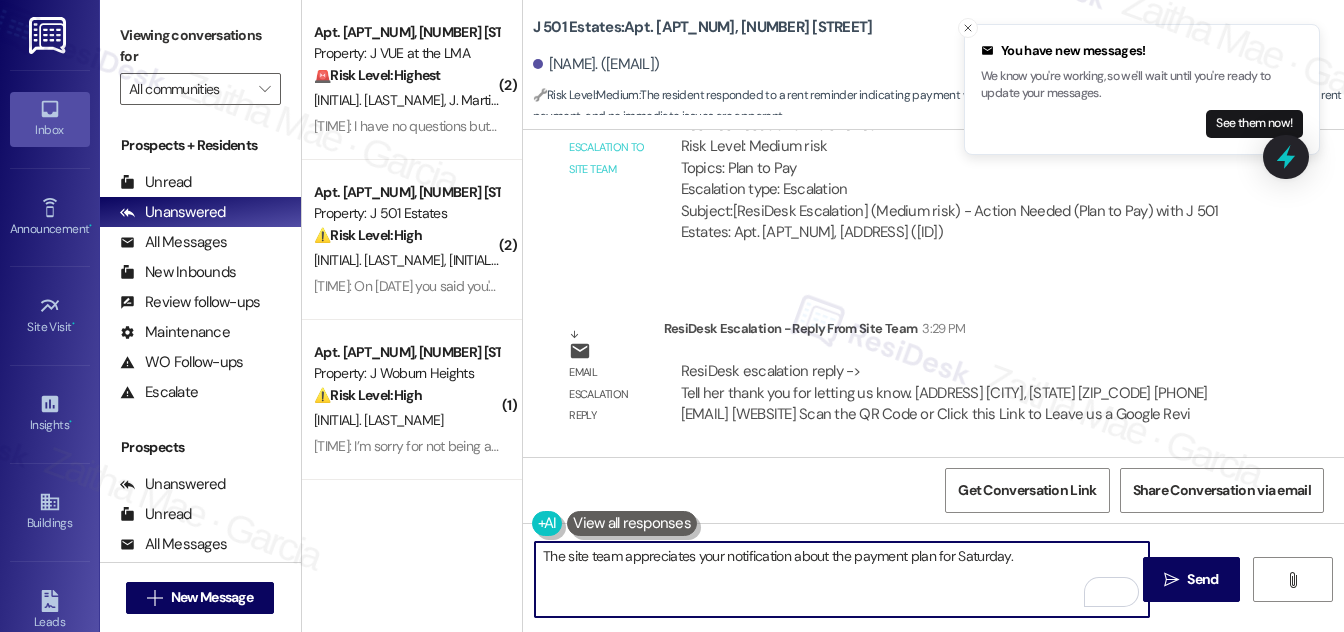 scroll, scrollTop: 3989, scrollLeft: 0, axis: vertical 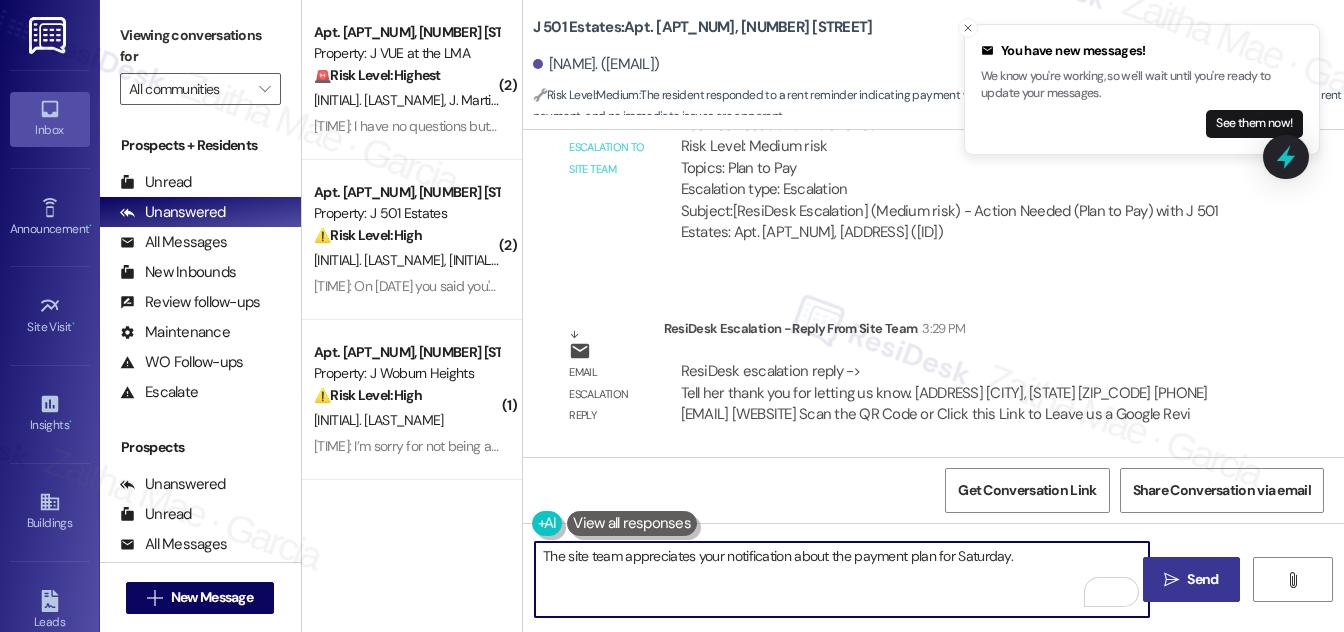 type on "The site team appreciates your notification about the payment plan for Saturday." 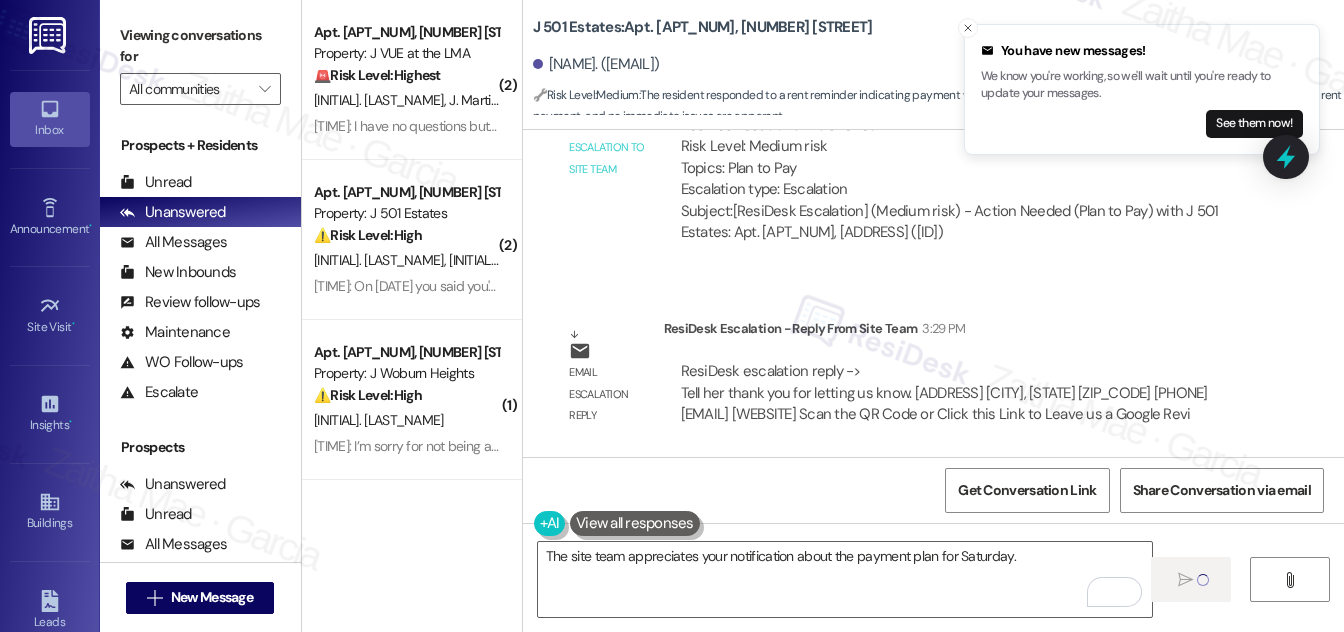 type 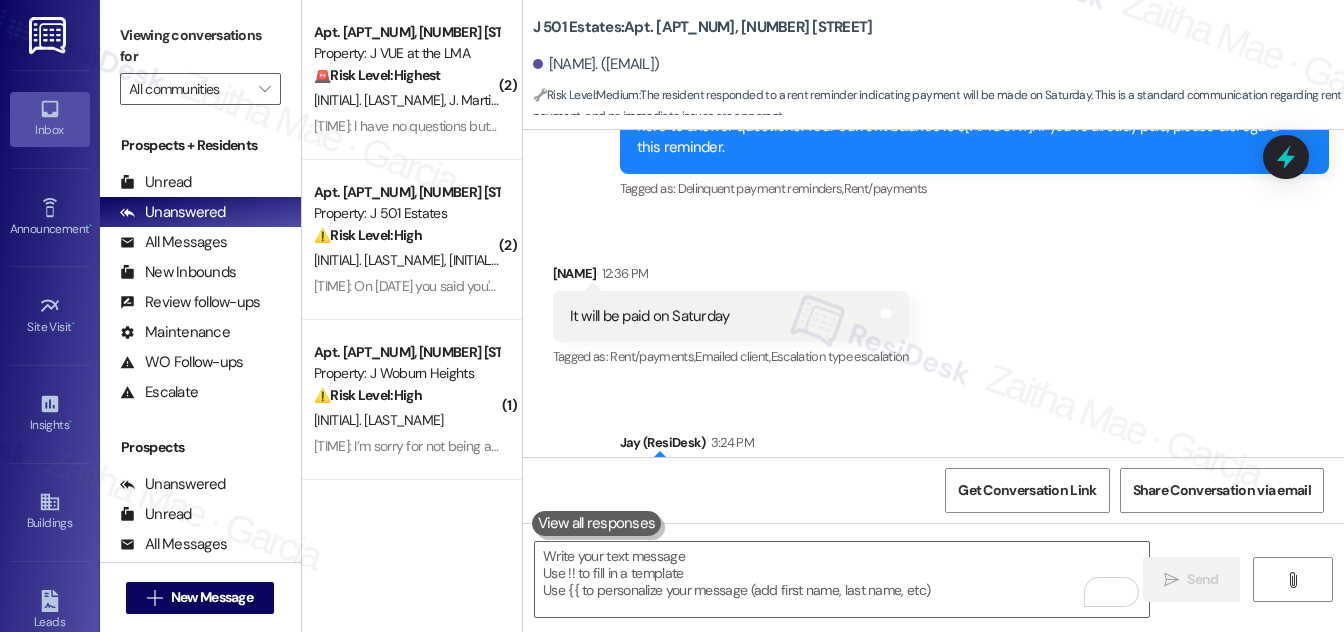 scroll, scrollTop: 3349, scrollLeft: 0, axis: vertical 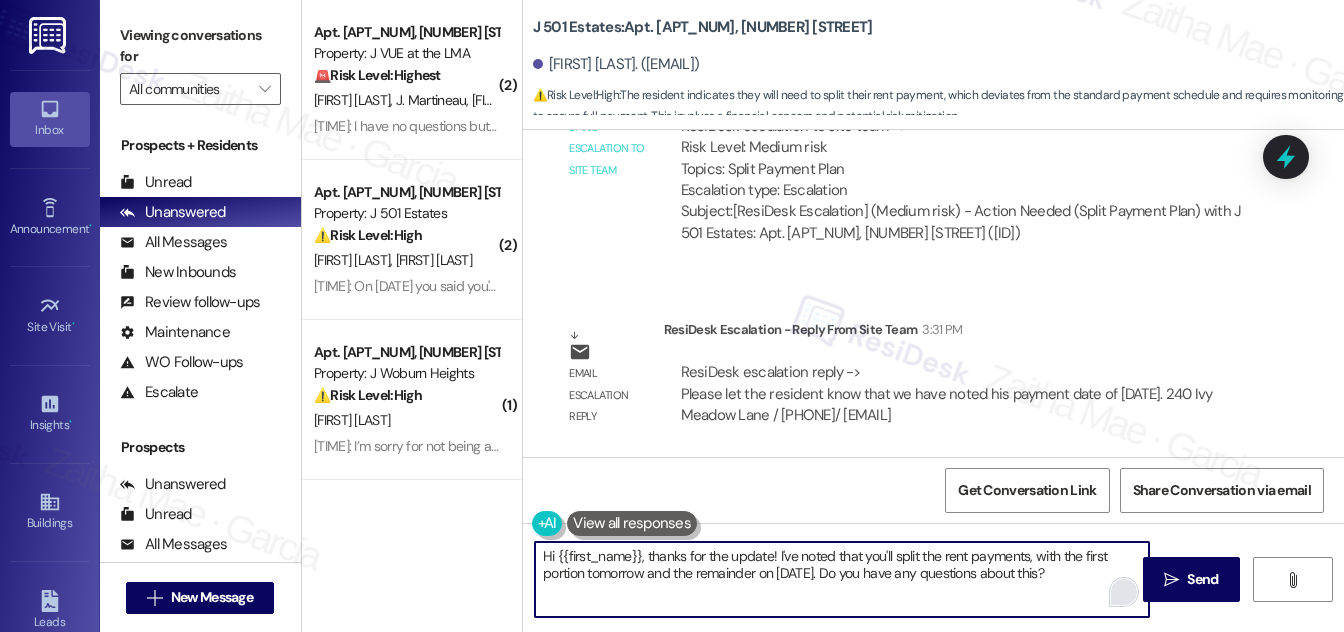 click on "Inbox   Go to Inbox Announcement   • Send A Text Announcement Site Visit   • Go to Site Visit Insights   • Go to Insights Buildings   Go to Buildings Leads   Go to Leads Guest Cards   Go to Guest Cards Templates   • Go to Templates Account   Go to Account Support   Go to Support Viewing conversations for All communities  Prospects + Residents Unread (0) Unread: Any message you haven't read yet will show up here Unanswered (0) Unanswered: ResiDesk identifies open questions and unanswered conversations so you can respond to them. All Messages (undefined) All Messages: This is your inbox. All of your tenant messages will show up here. New Inbounds (0) New Inbounds: If you publicly post your ResiDesk number, all new inbound messages from people who do not currently have a lease and are not currently prospects the last 45 days will surface here. Review follow-ups (undefined) Review follow-ups: ResiDesk identifies open review candidates and conversations so you can respond to them. Maintenance Escalate (" at bounding box center [672, 316] 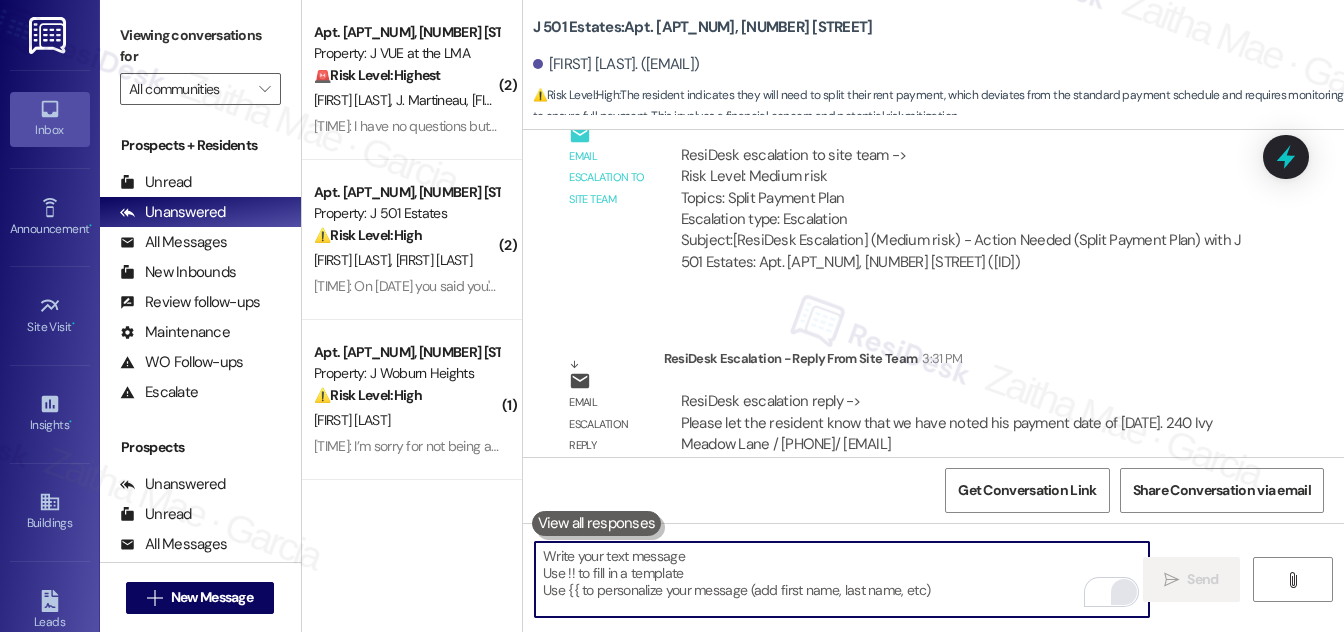 scroll, scrollTop: 6135, scrollLeft: 0, axis: vertical 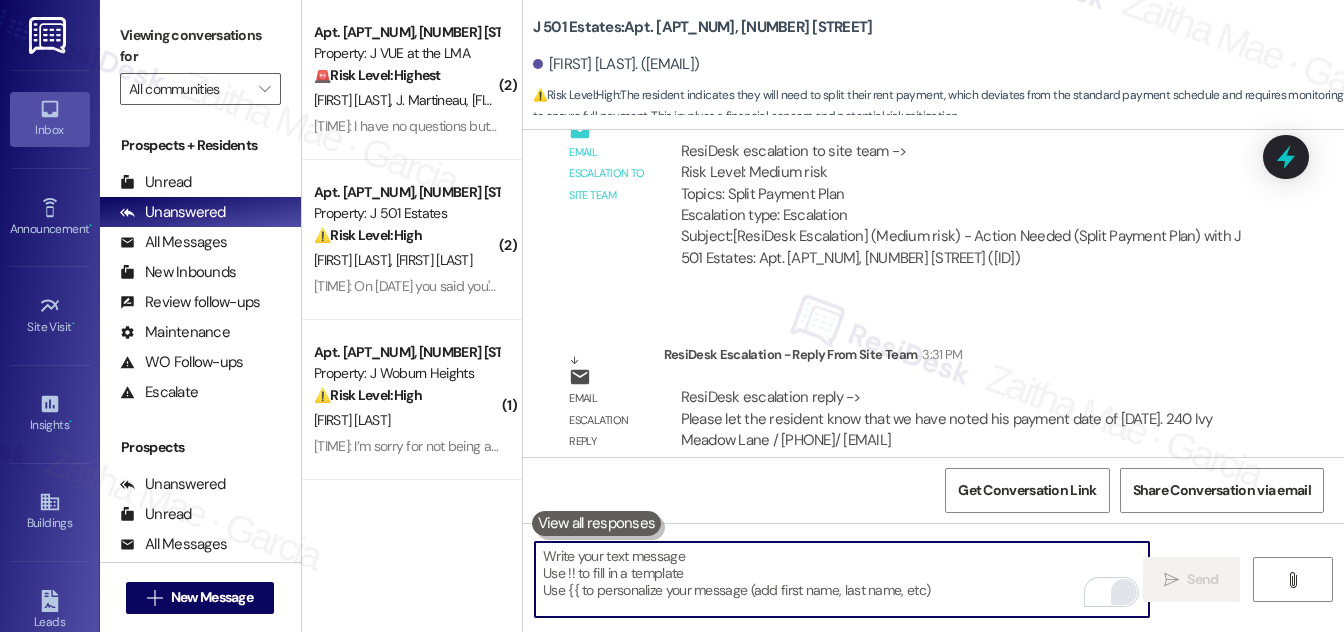 paste on "The team has noted in your account that your full balance will be paid by the 22nd. Thank you for letting us know!" 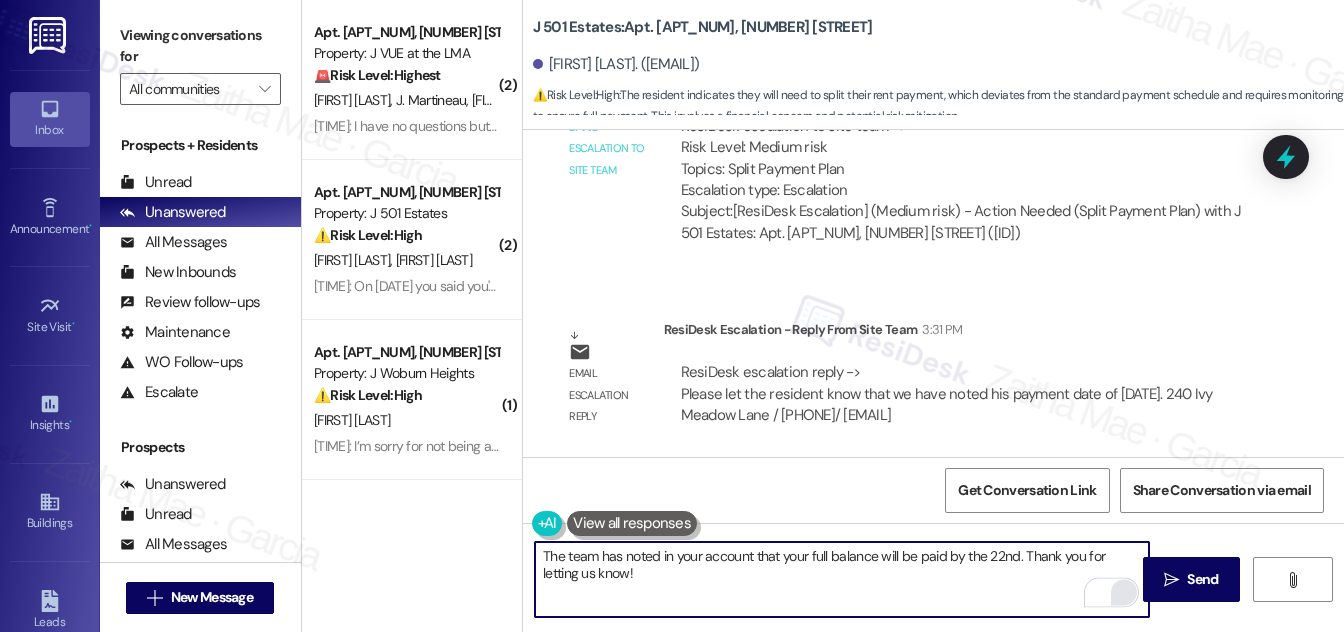 scroll, scrollTop: 6226, scrollLeft: 0, axis: vertical 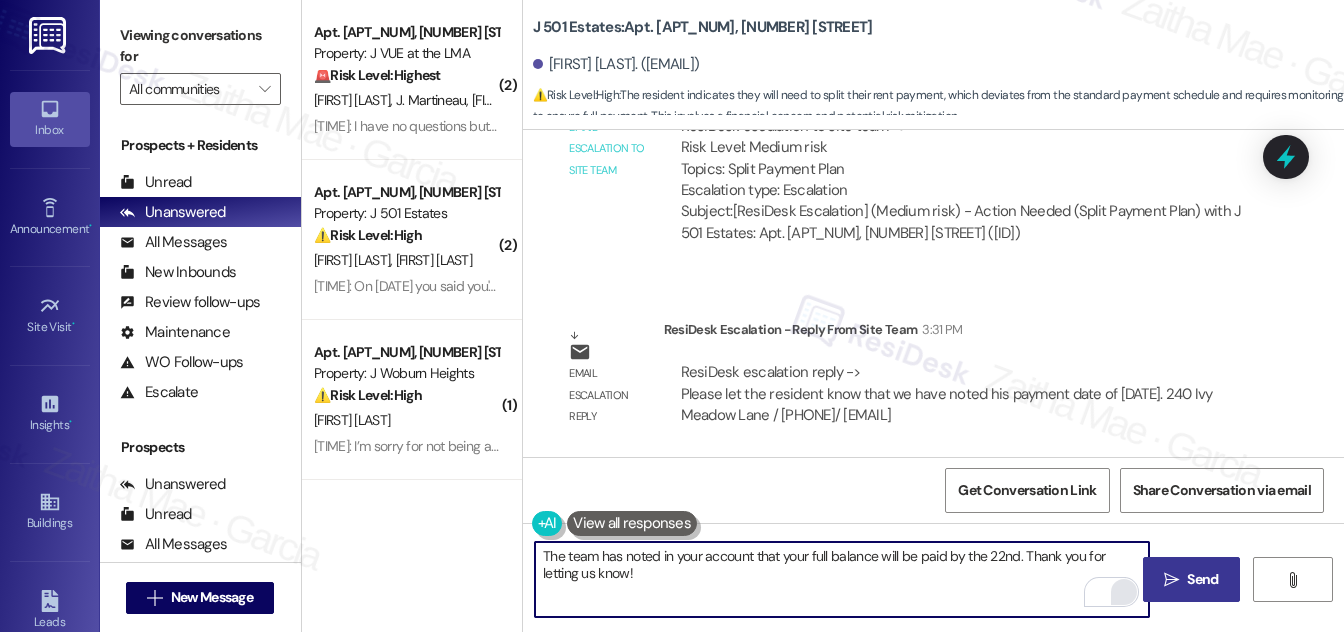 type on "The team has noted in your account that your full balance will be paid by the 22nd. Thank you for letting us know!" 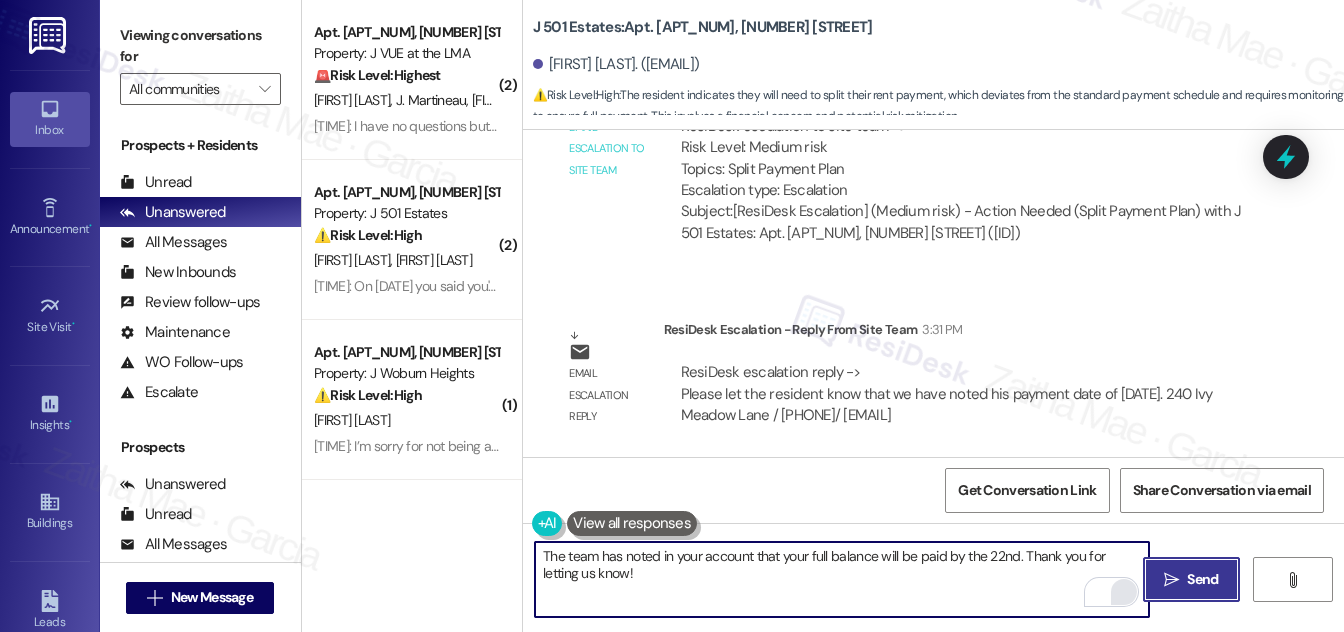 click on "Send" at bounding box center (1202, 579) 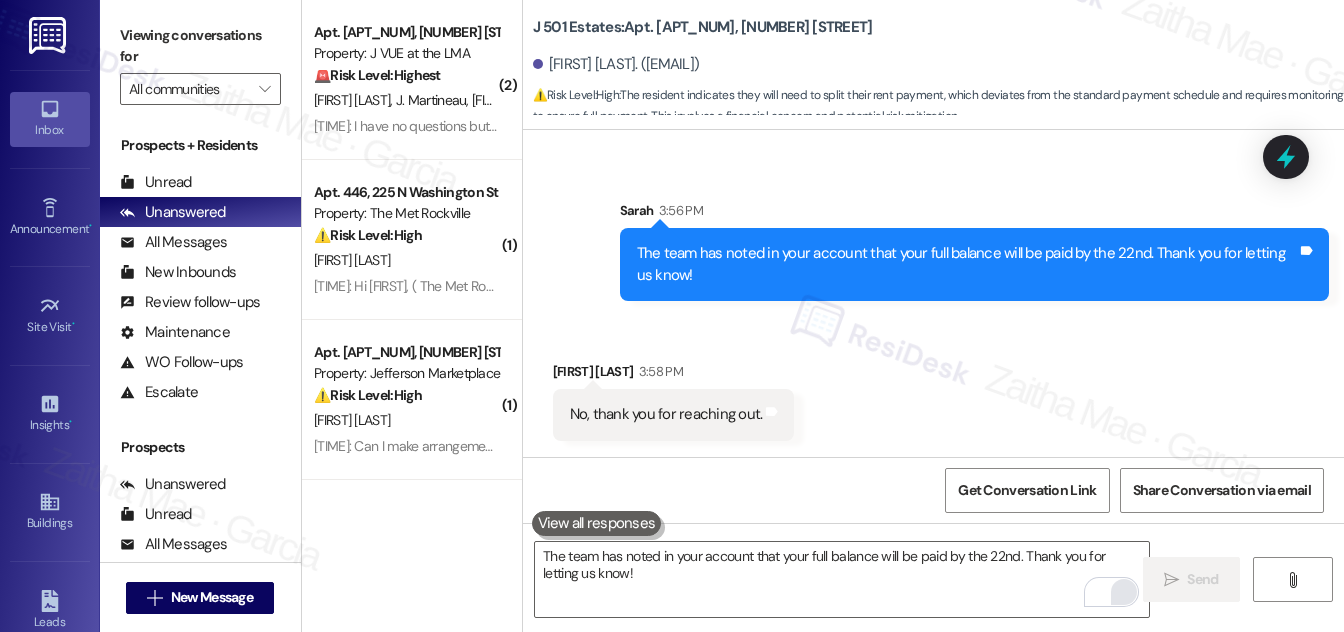 scroll, scrollTop: 6525, scrollLeft: 0, axis: vertical 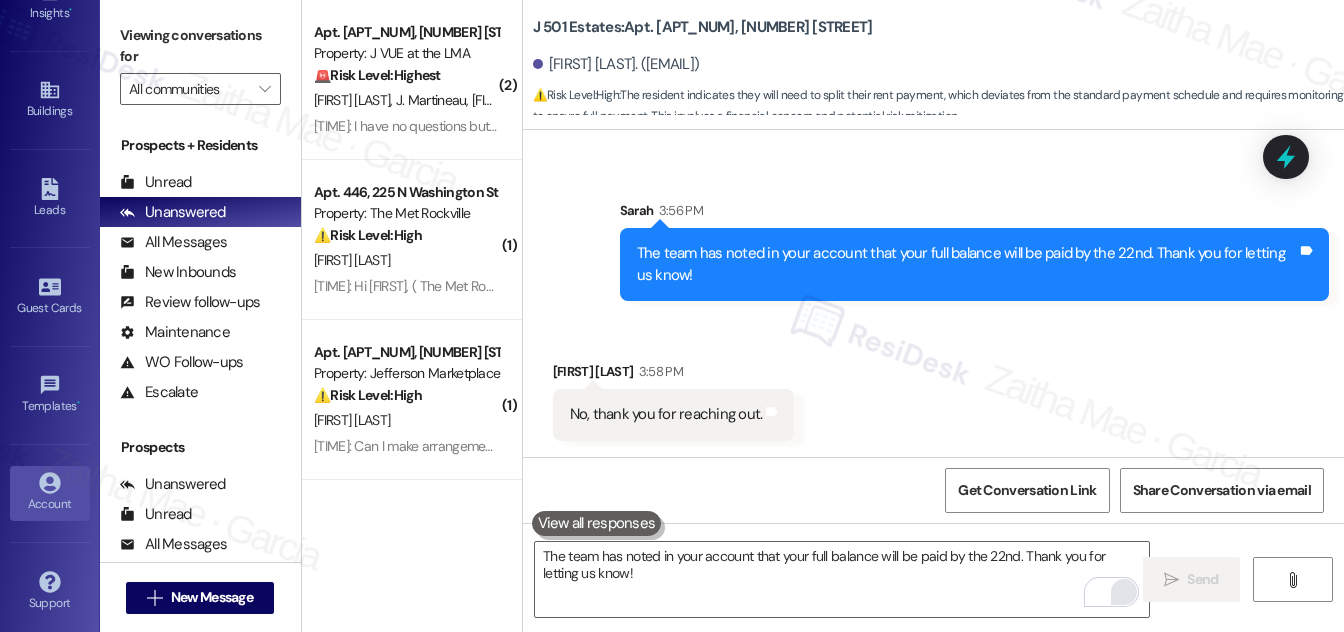 click on "Account" at bounding box center (50, 504) 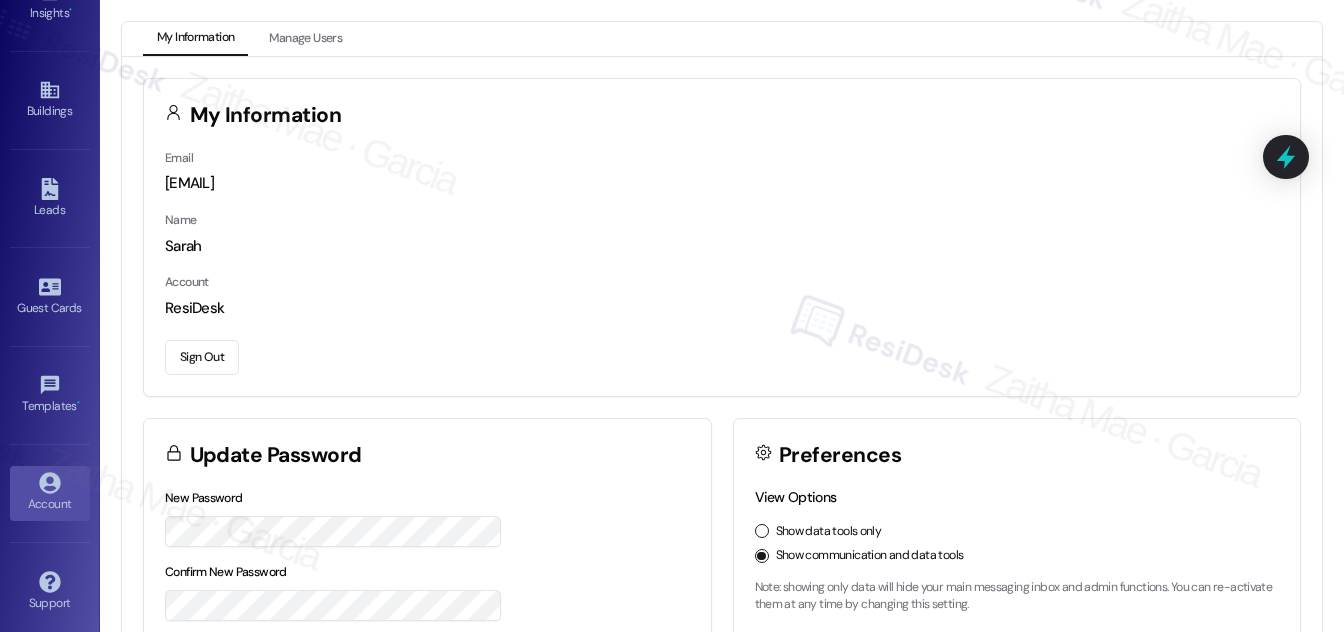 click on "Sign Out" at bounding box center (202, 357) 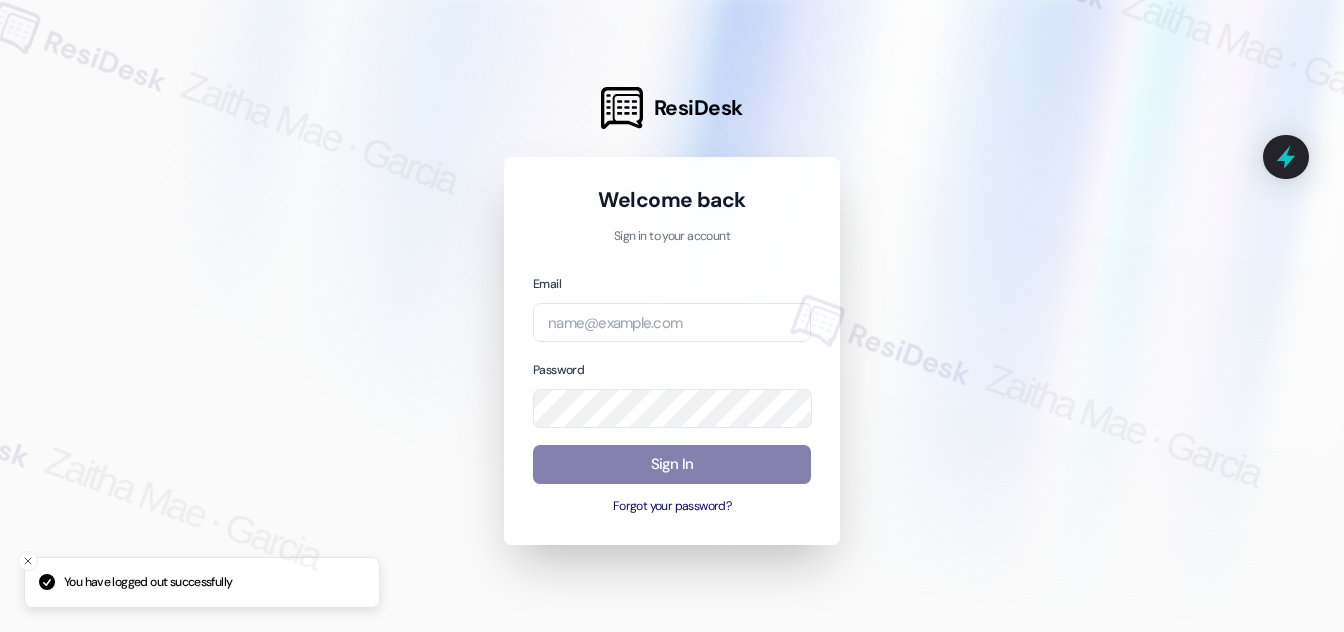 click at bounding box center (672, 316) 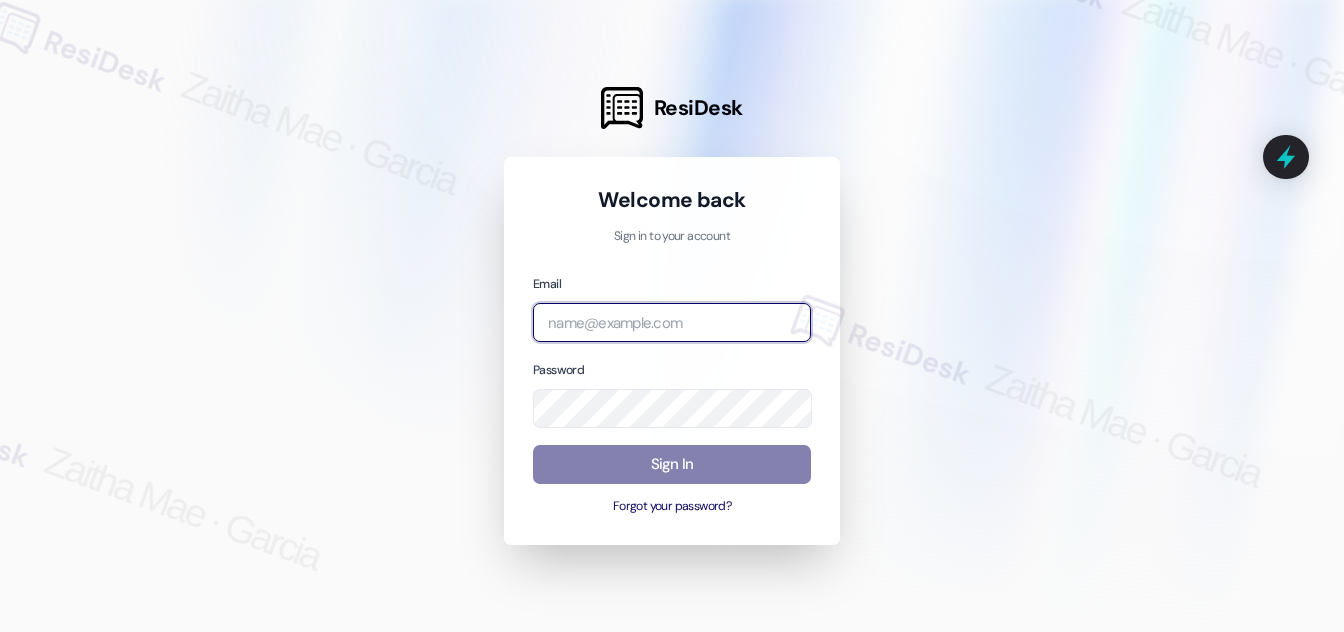 click at bounding box center (672, 322) 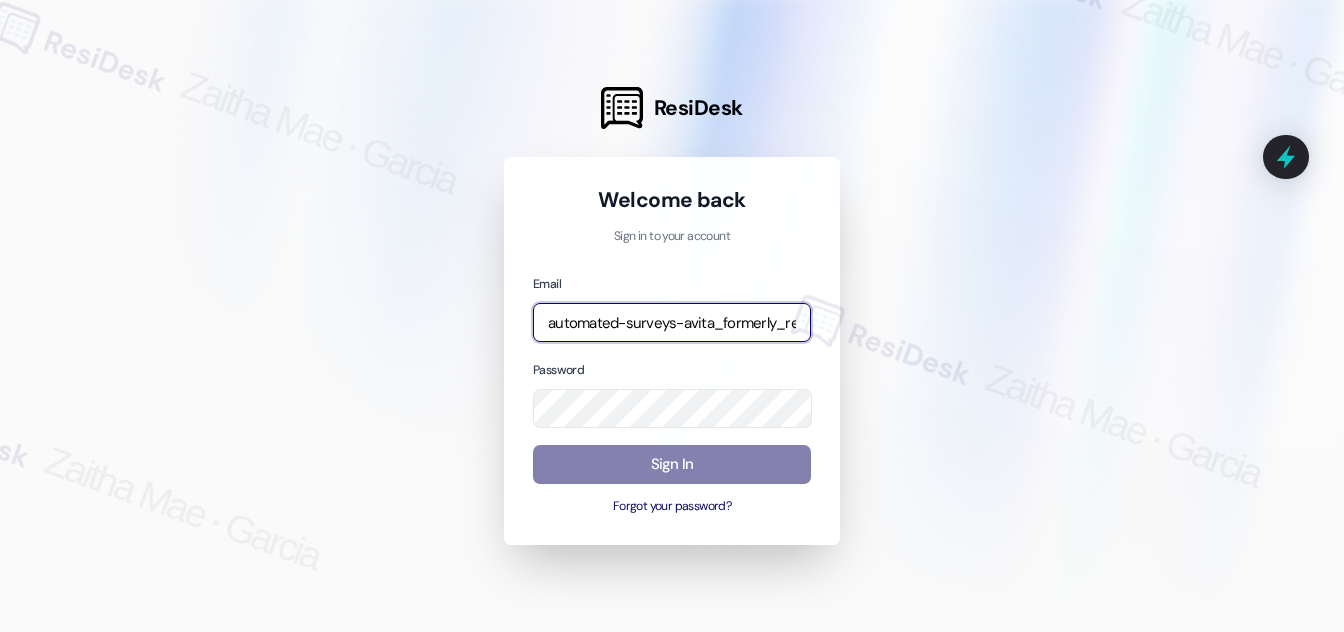 type on "automated-surveys-avita_formerly_regency-zaitha.mae.garcia@avita_formerly_regency.com" 